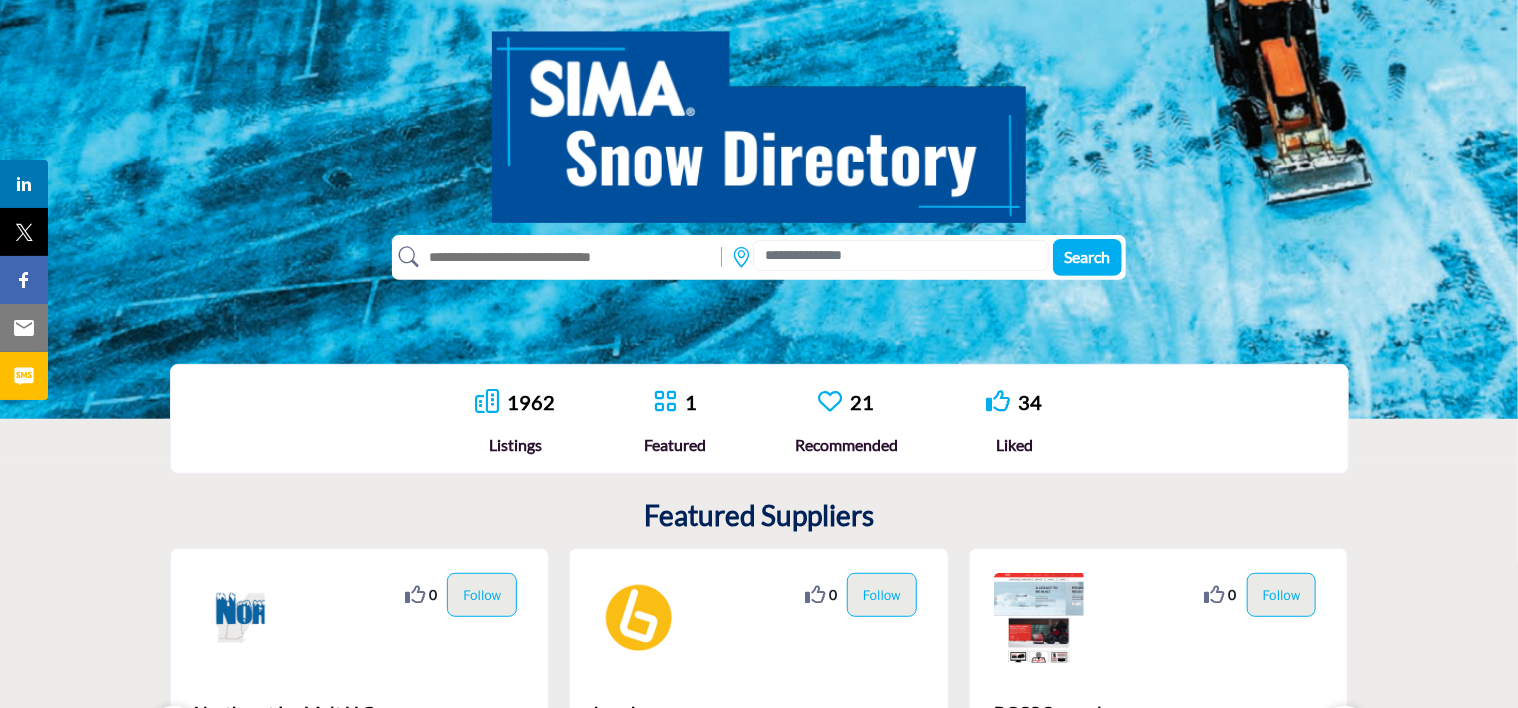 scroll, scrollTop: 300, scrollLeft: 0, axis: vertical 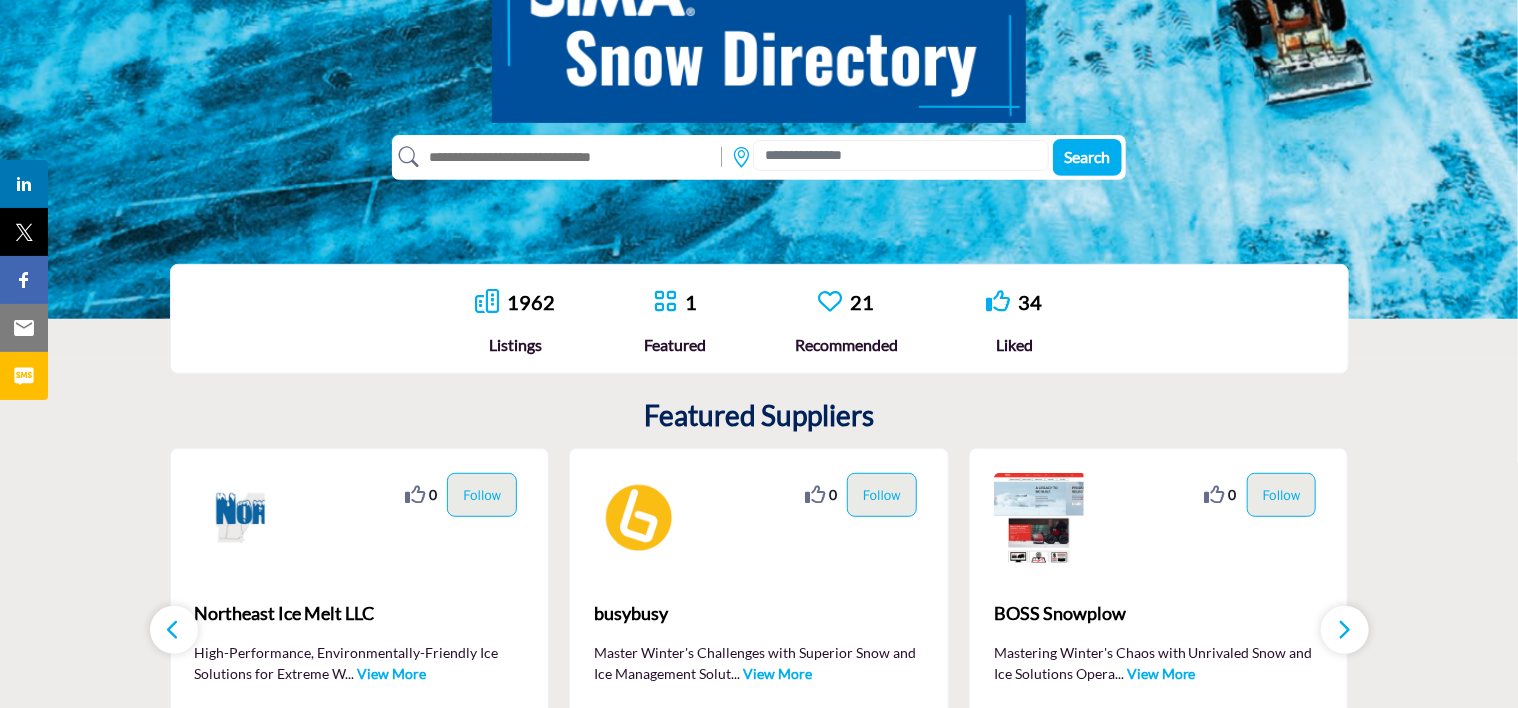 click on "Listings" at bounding box center (515, 345) 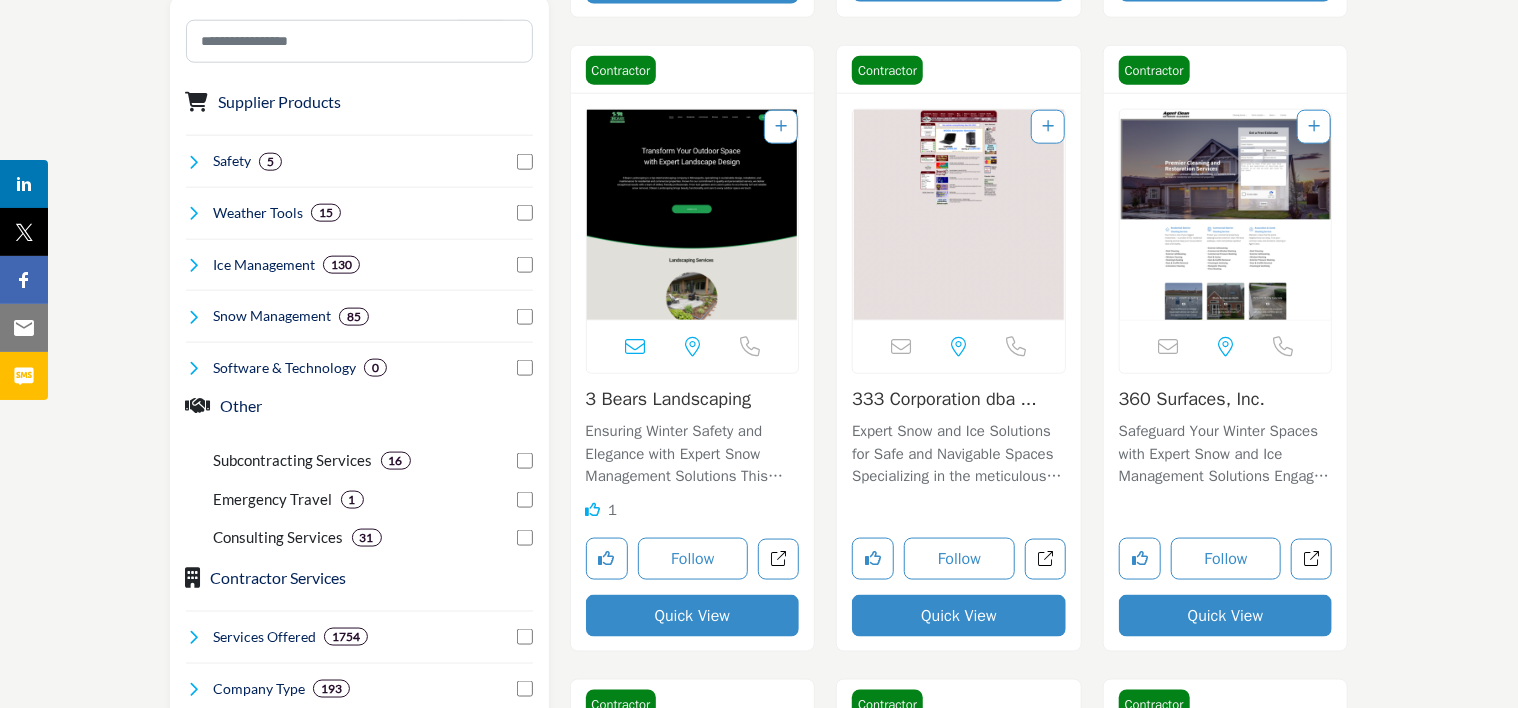 scroll, scrollTop: 1200, scrollLeft: 0, axis: vertical 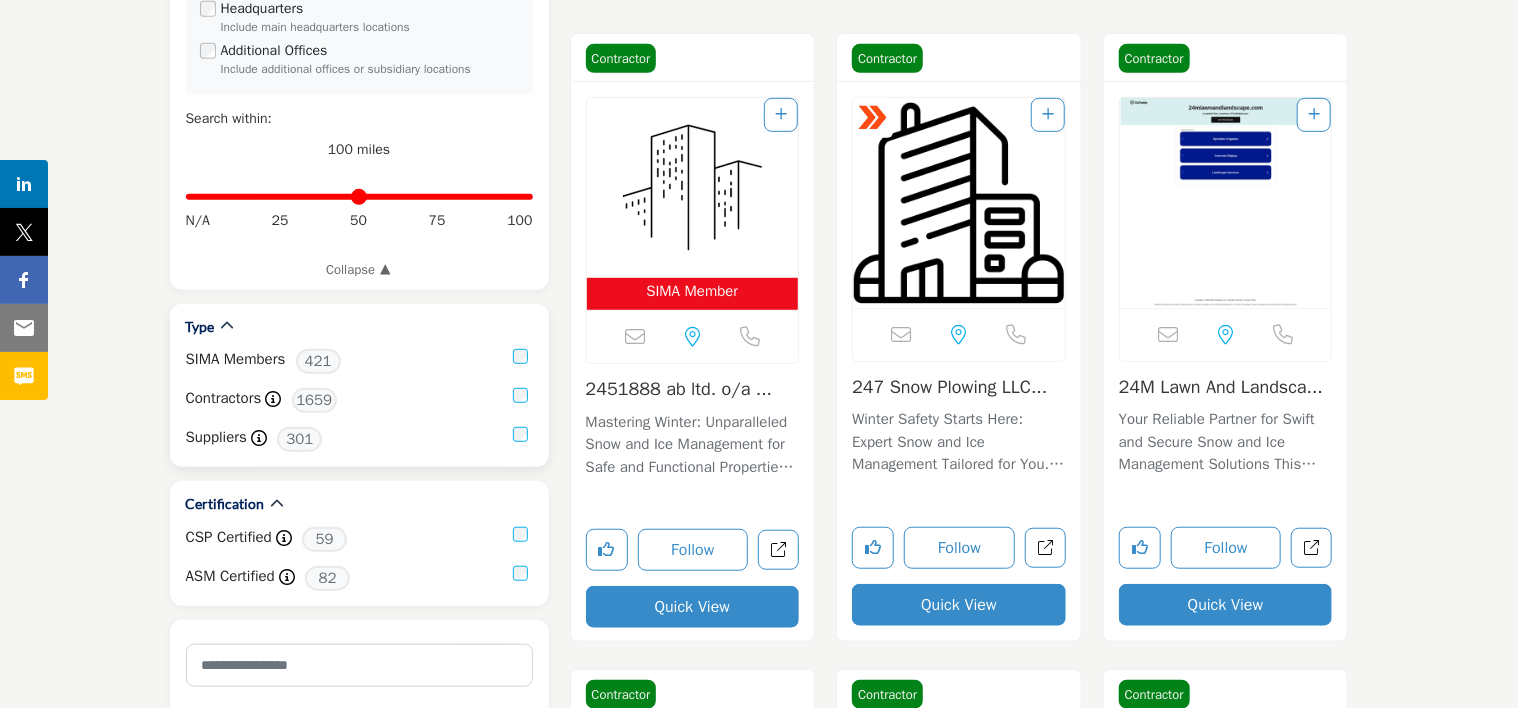 click on "Contractors" at bounding box center (224, 398) 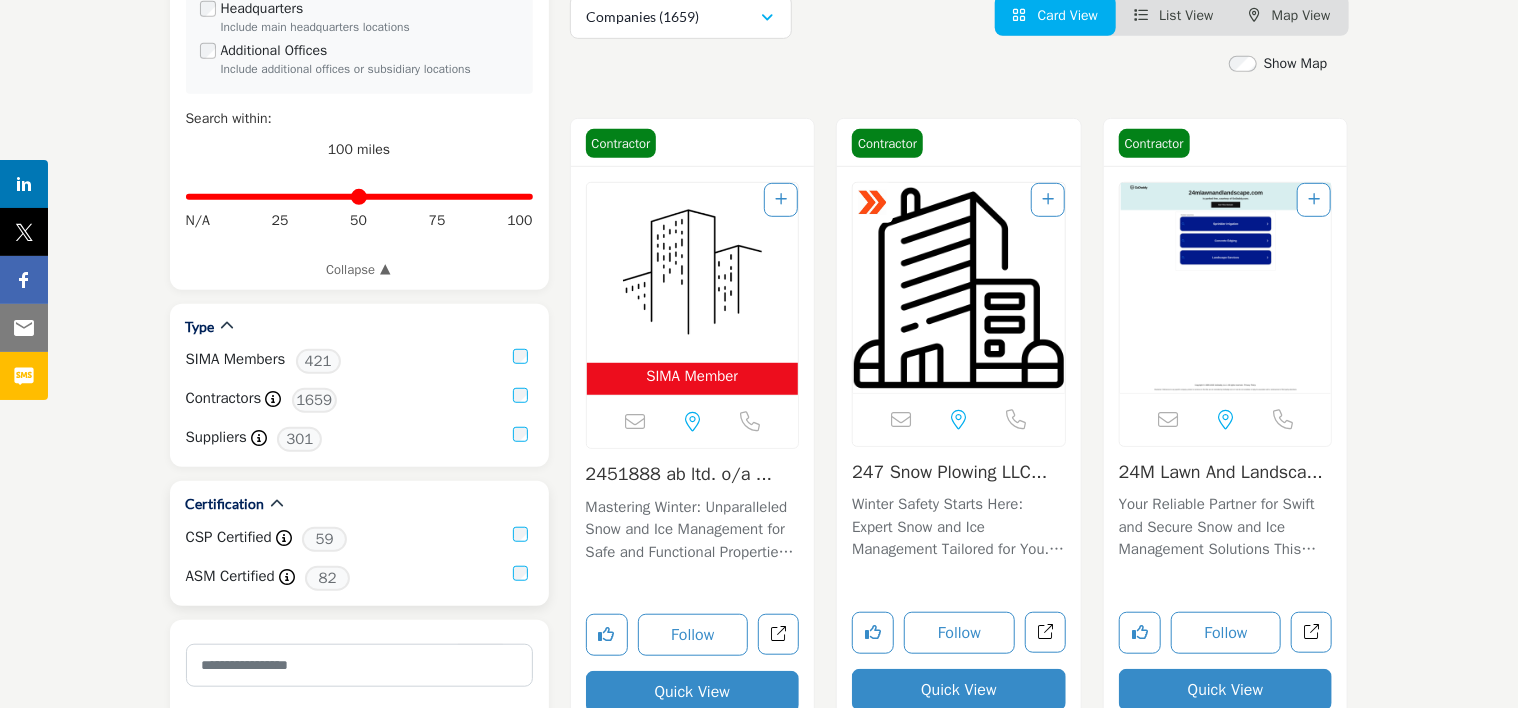 click on "CSP Certified" at bounding box center [229, 537] 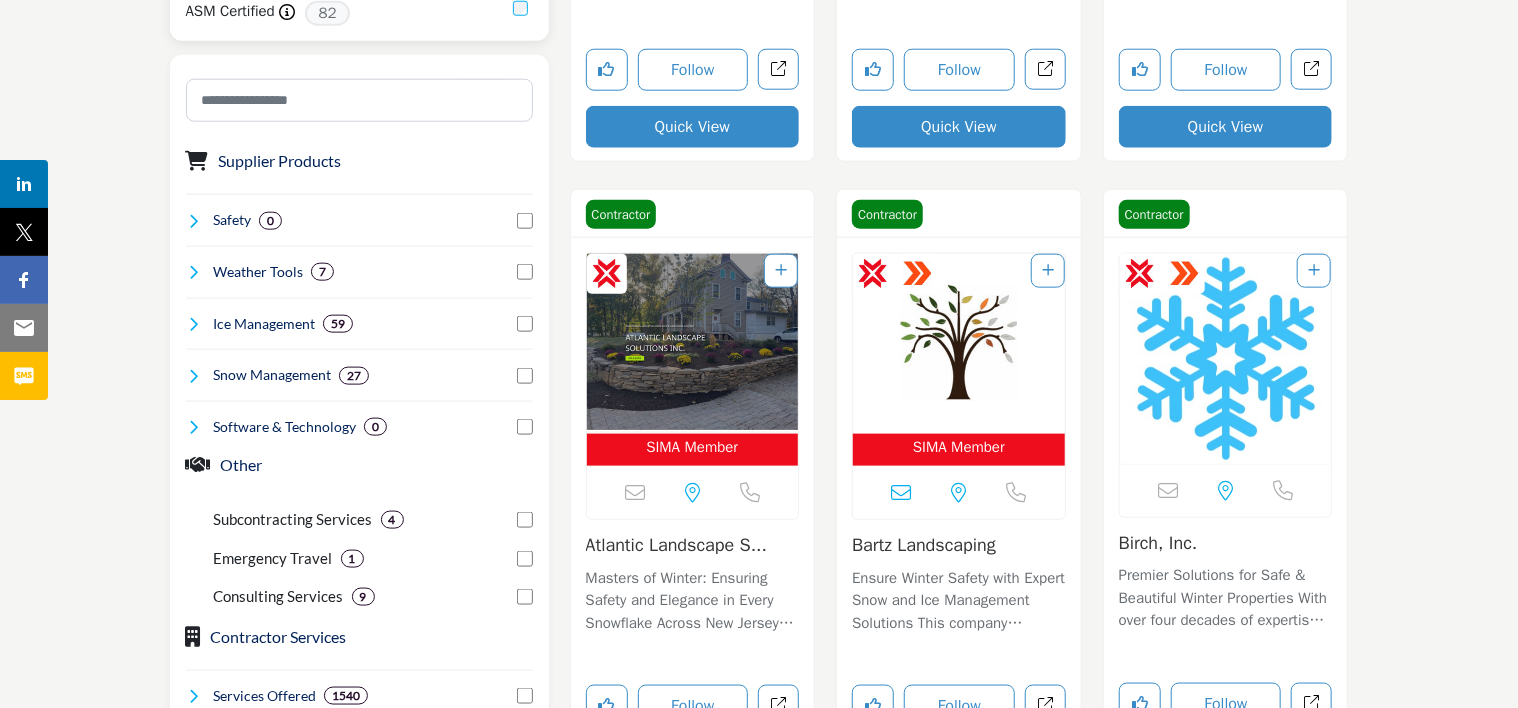 scroll, scrollTop: 1100, scrollLeft: 0, axis: vertical 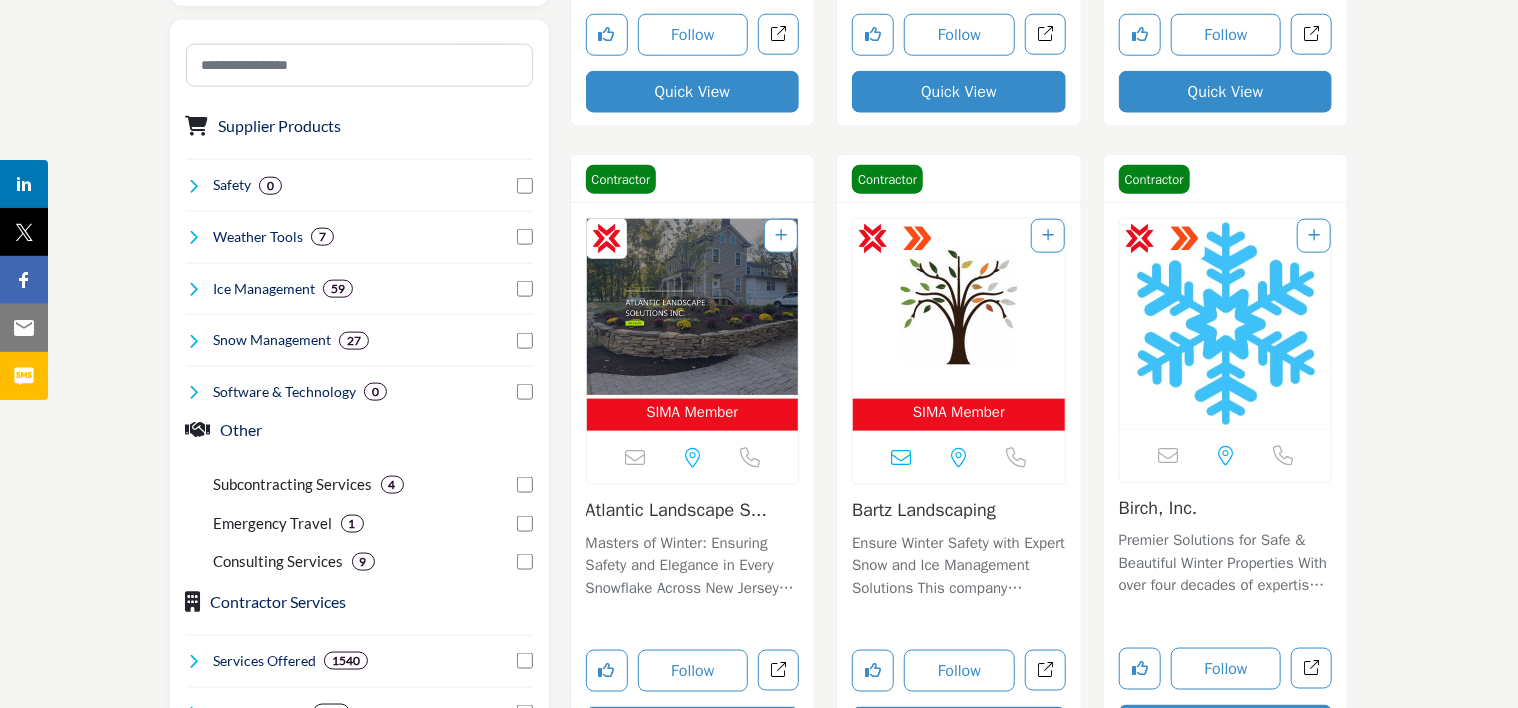 click on "Atlantic Landscape S..." at bounding box center (677, 510) 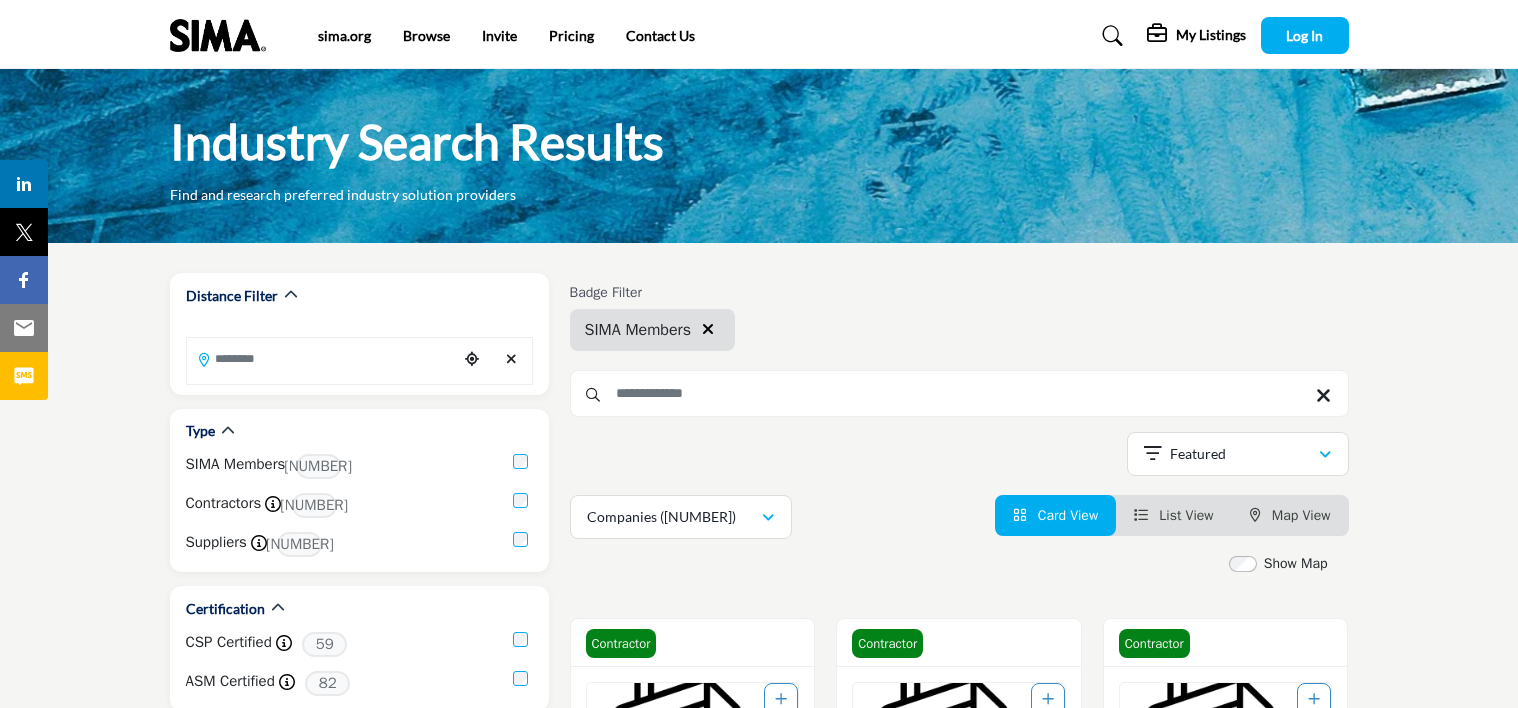 scroll, scrollTop: 0, scrollLeft: 0, axis: both 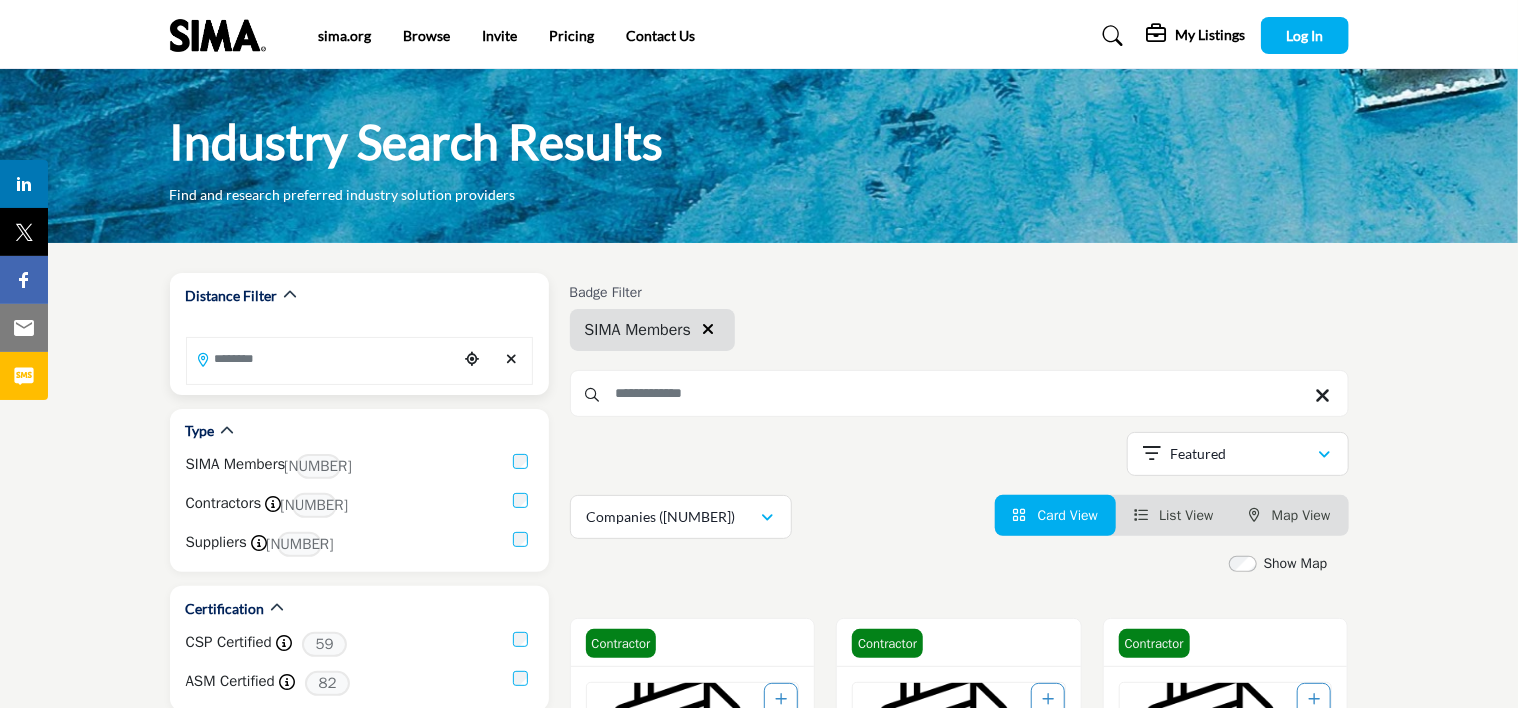 click at bounding box center [322, 358] 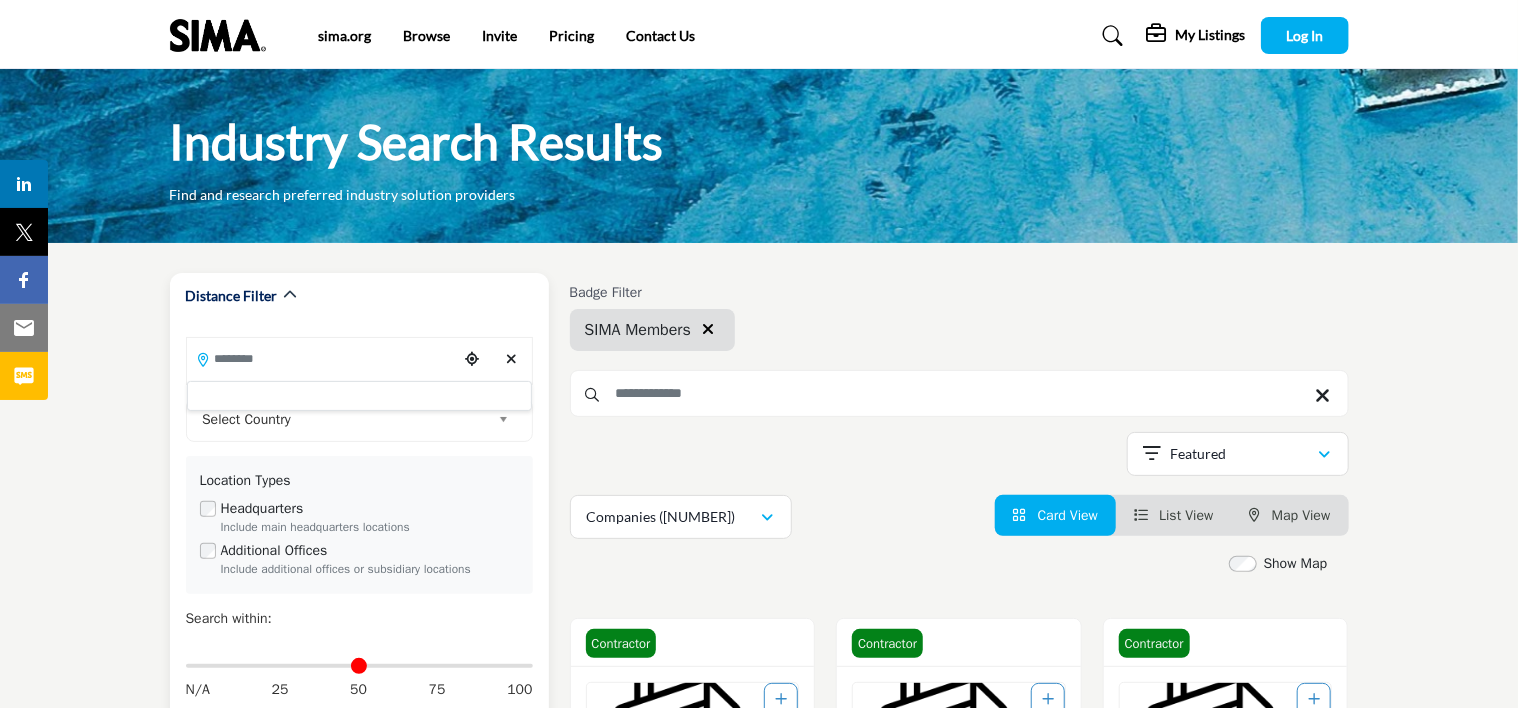 scroll, scrollTop: 100, scrollLeft: 0, axis: vertical 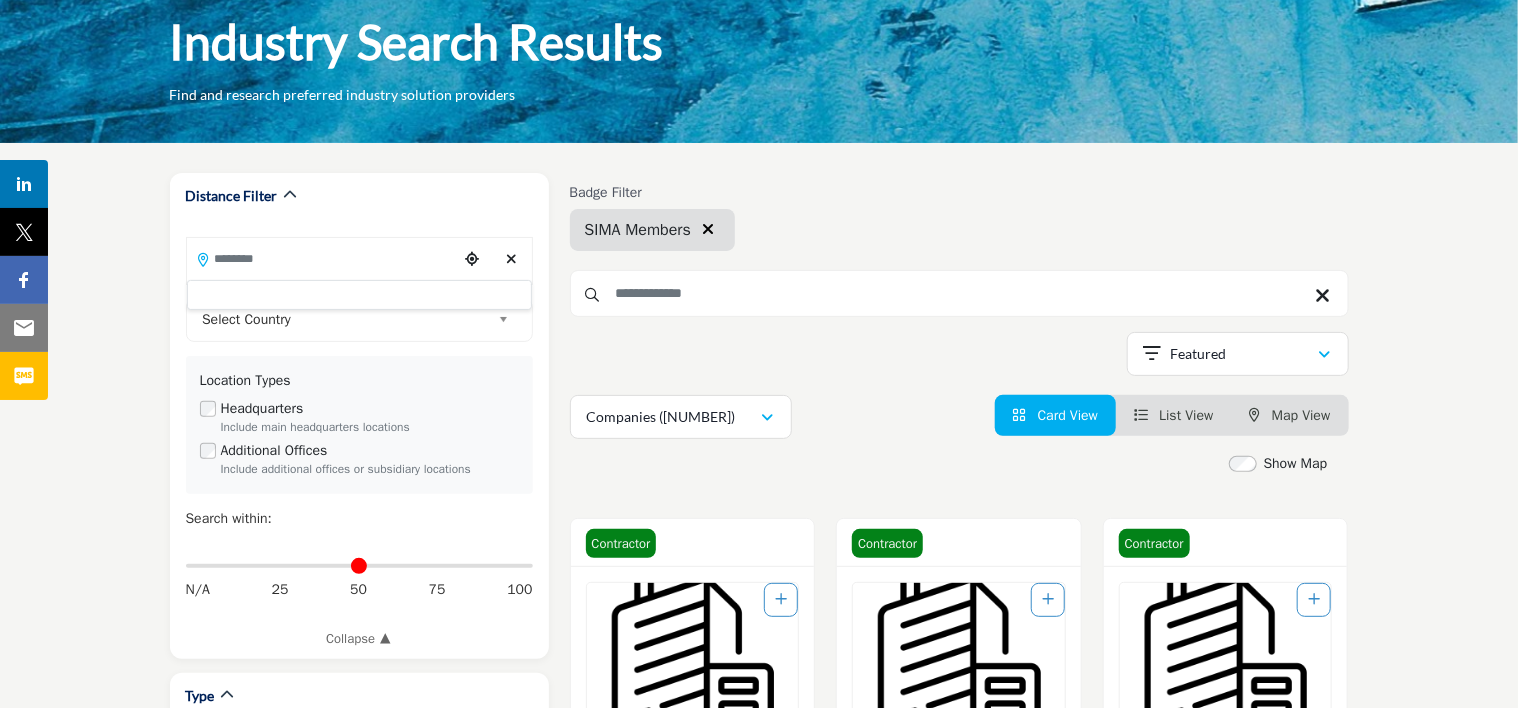 click on "Distance Filter
****" at bounding box center (359, 2707) 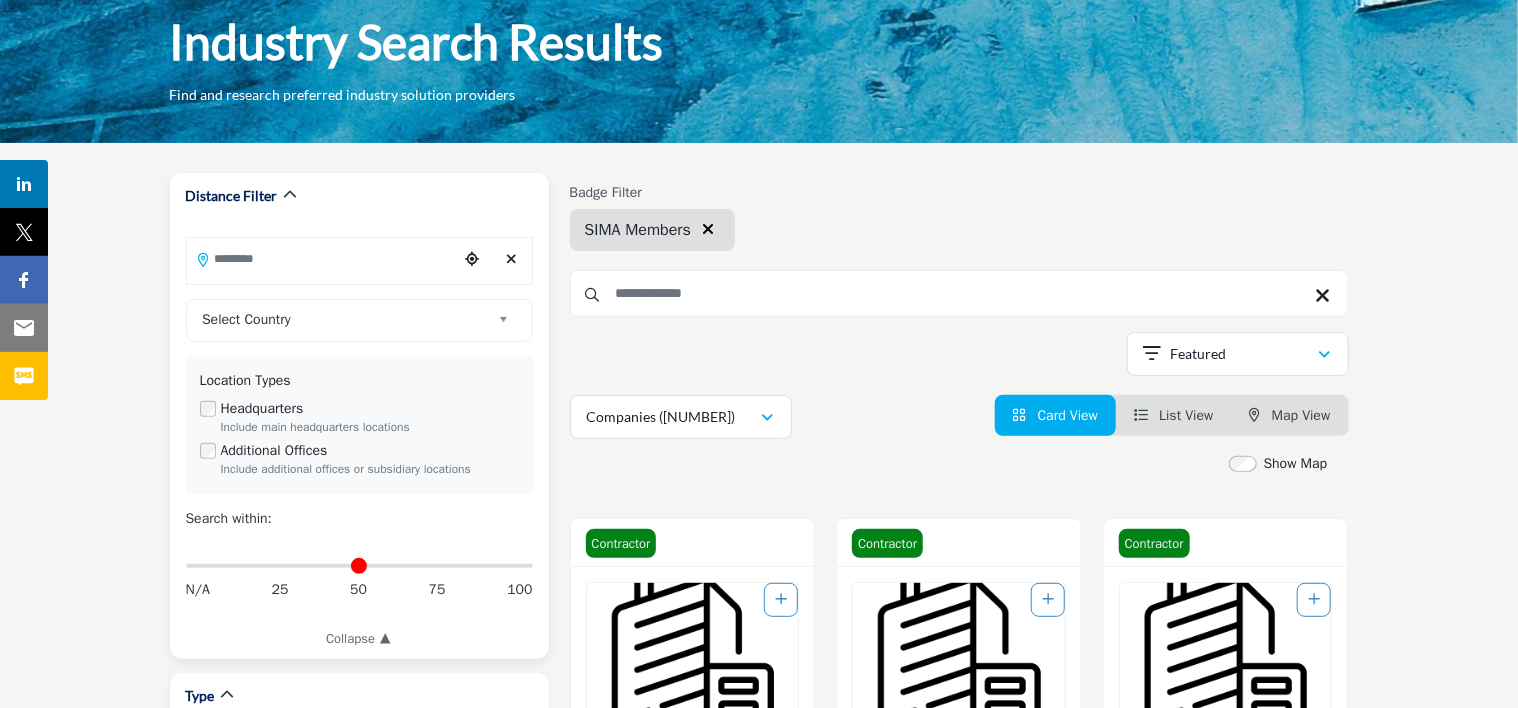 click on "Select Country" at bounding box center [346, 320] 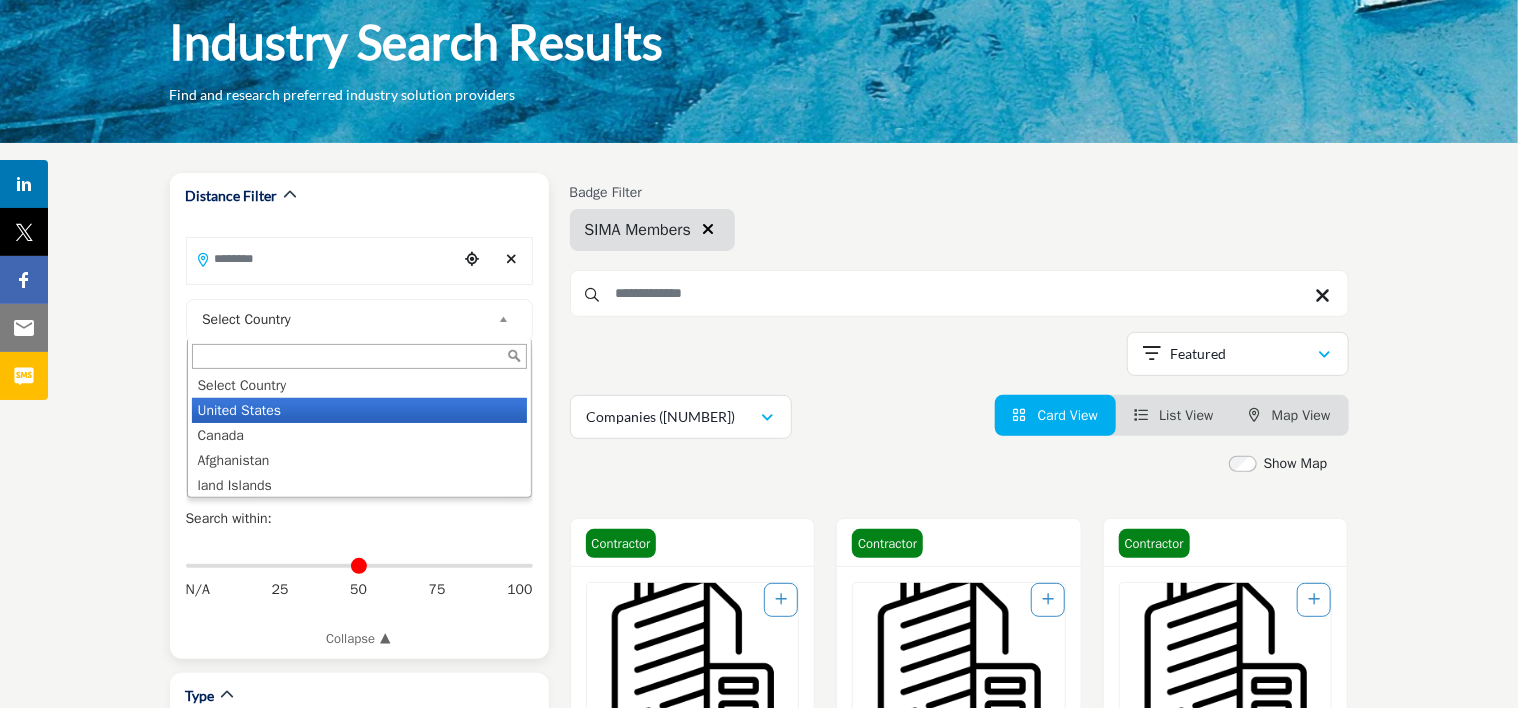click on "United States" at bounding box center (359, 410) 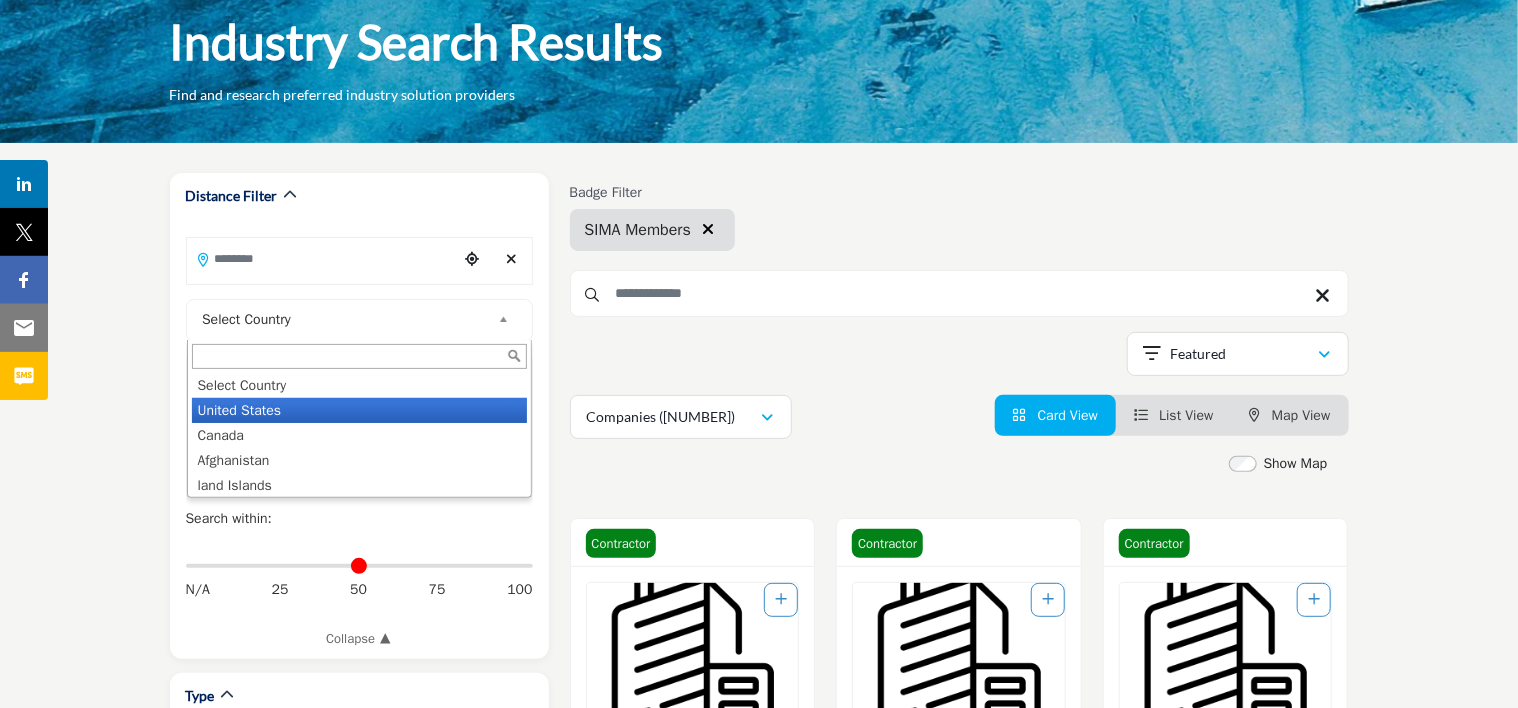 type on "***" 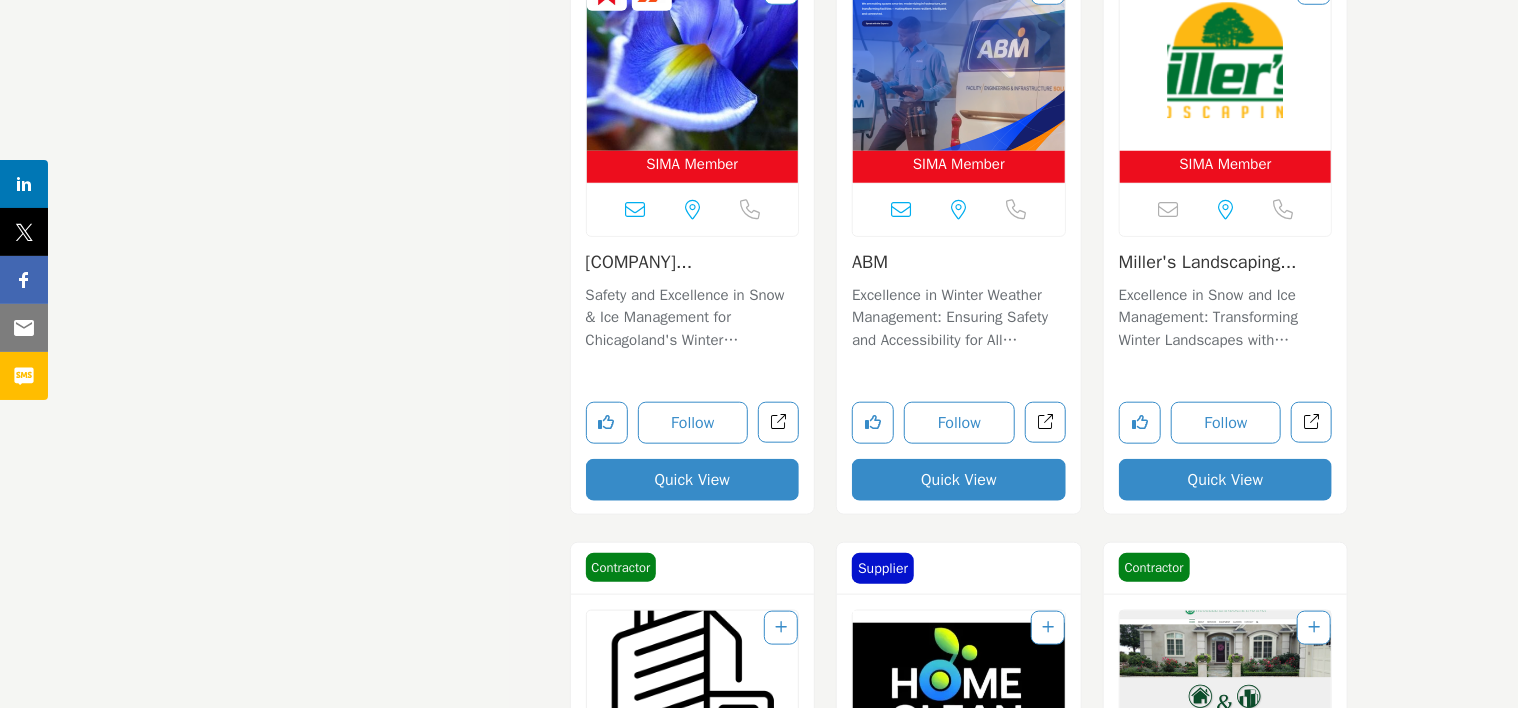 scroll, scrollTop: 12200, scrollLeft: 0, axis: vertical 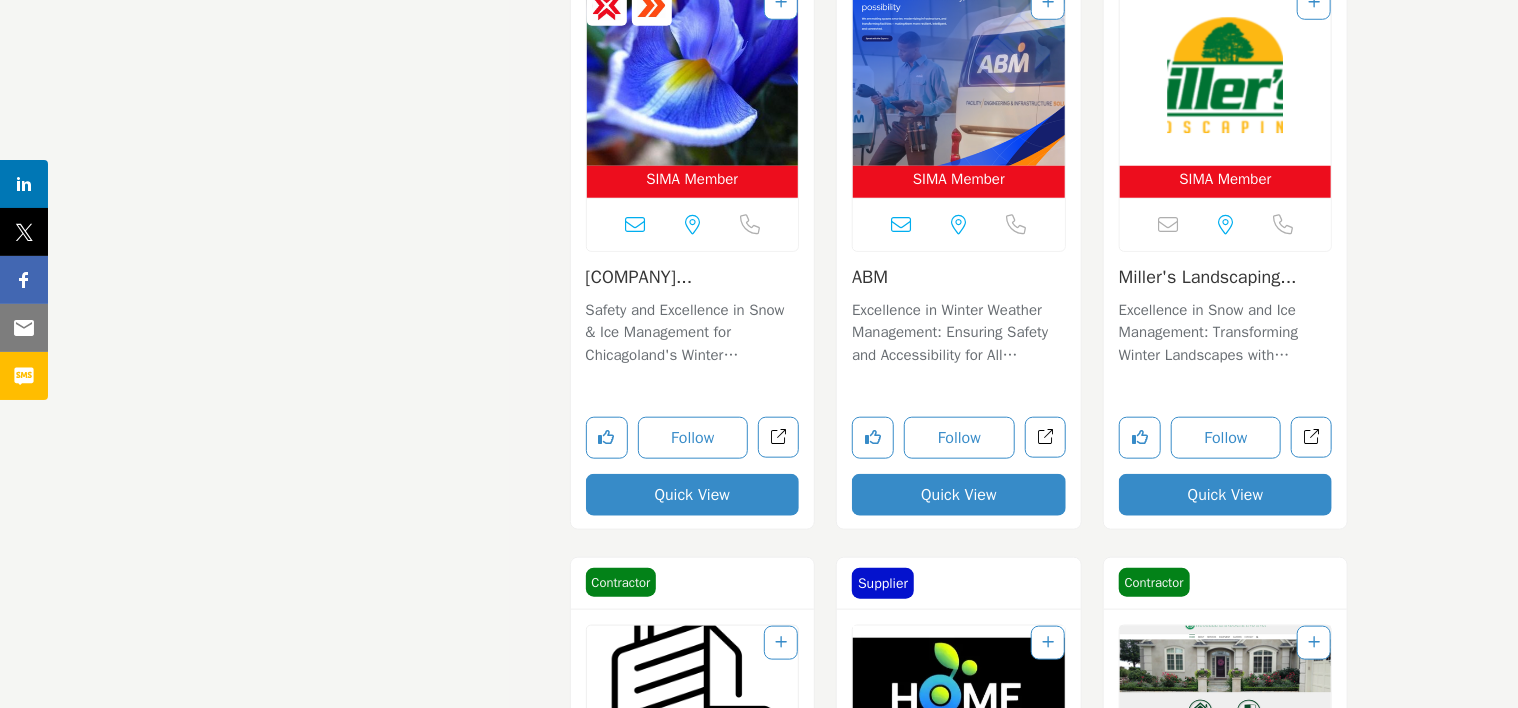 click on "Miller's Landscaping..." at bounding box center (1208, 277) 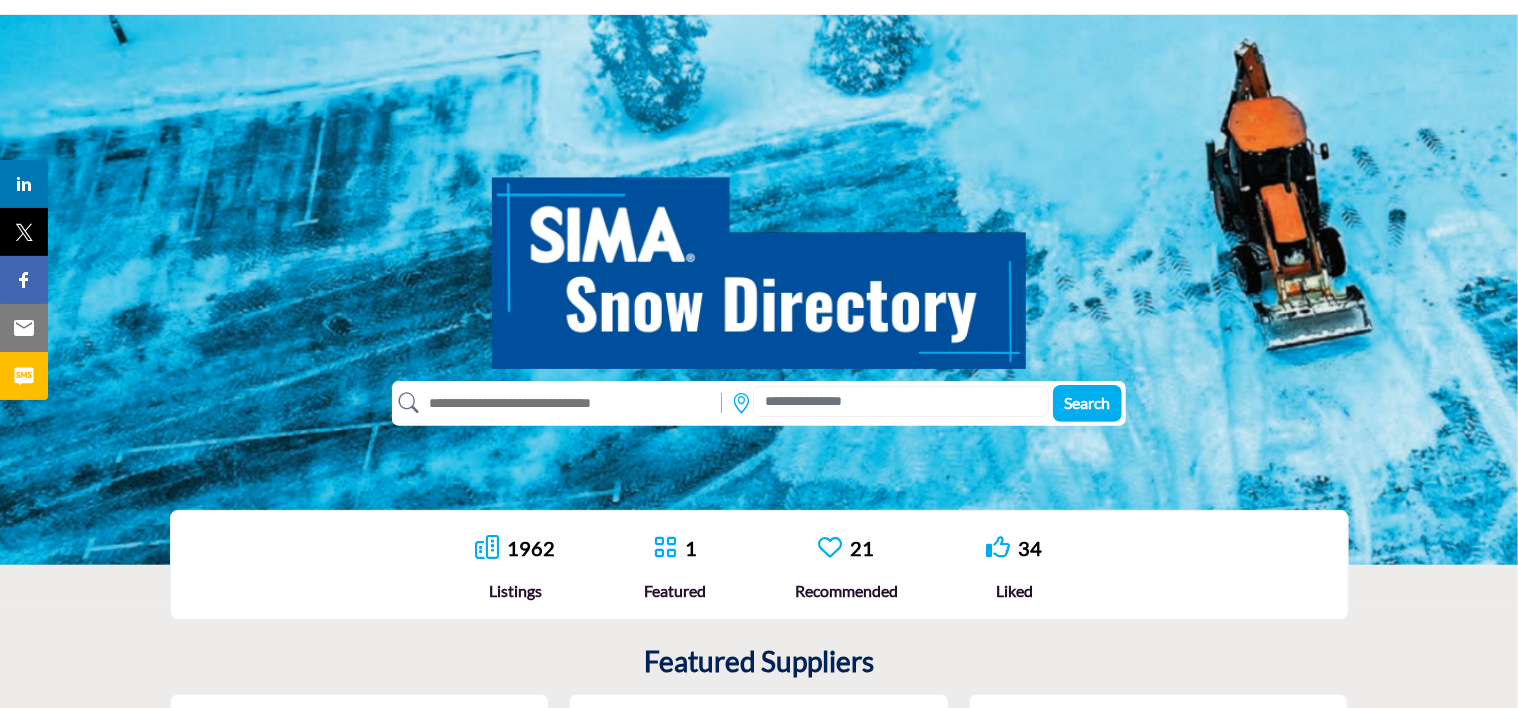 scroll, scrollTop: 0, scrollLeft: 0, axis: both 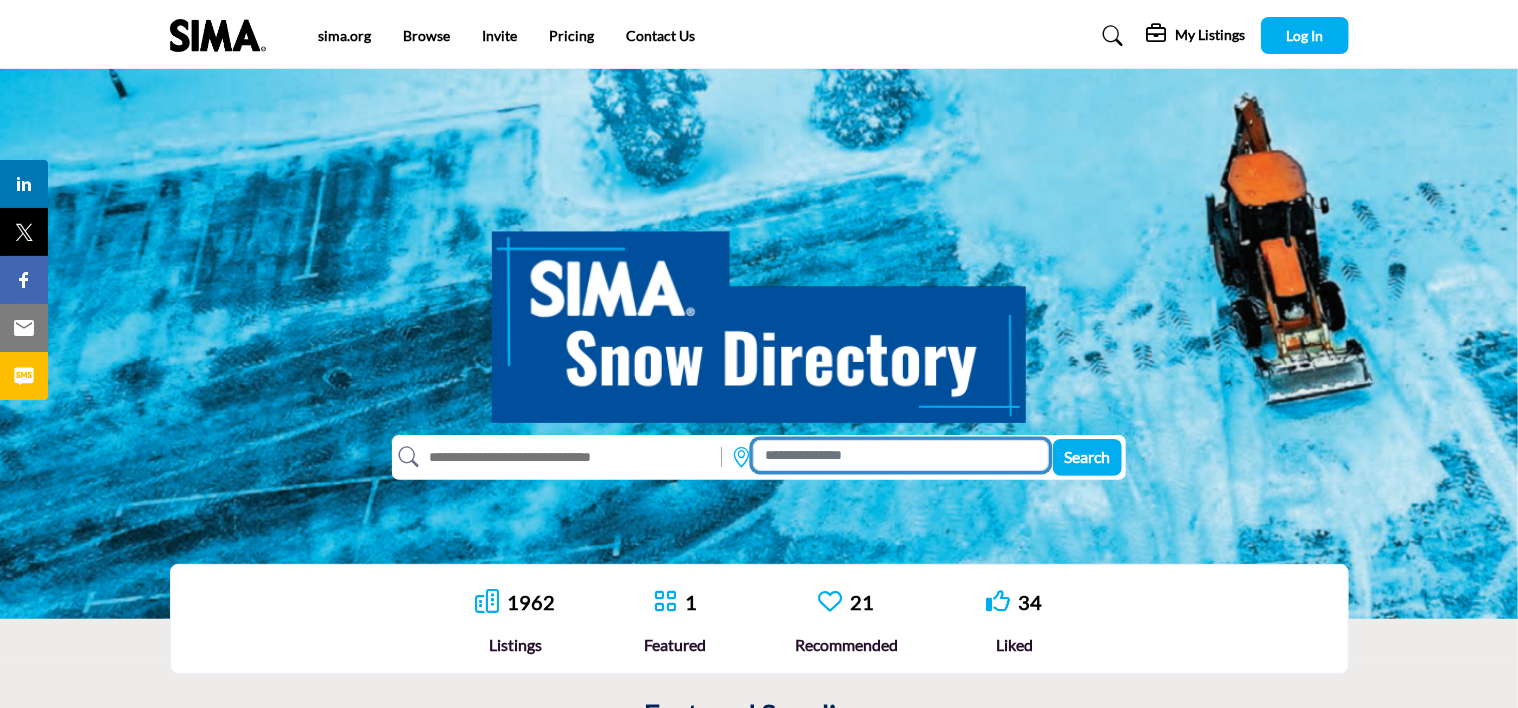click at bounding box center [901, 455] 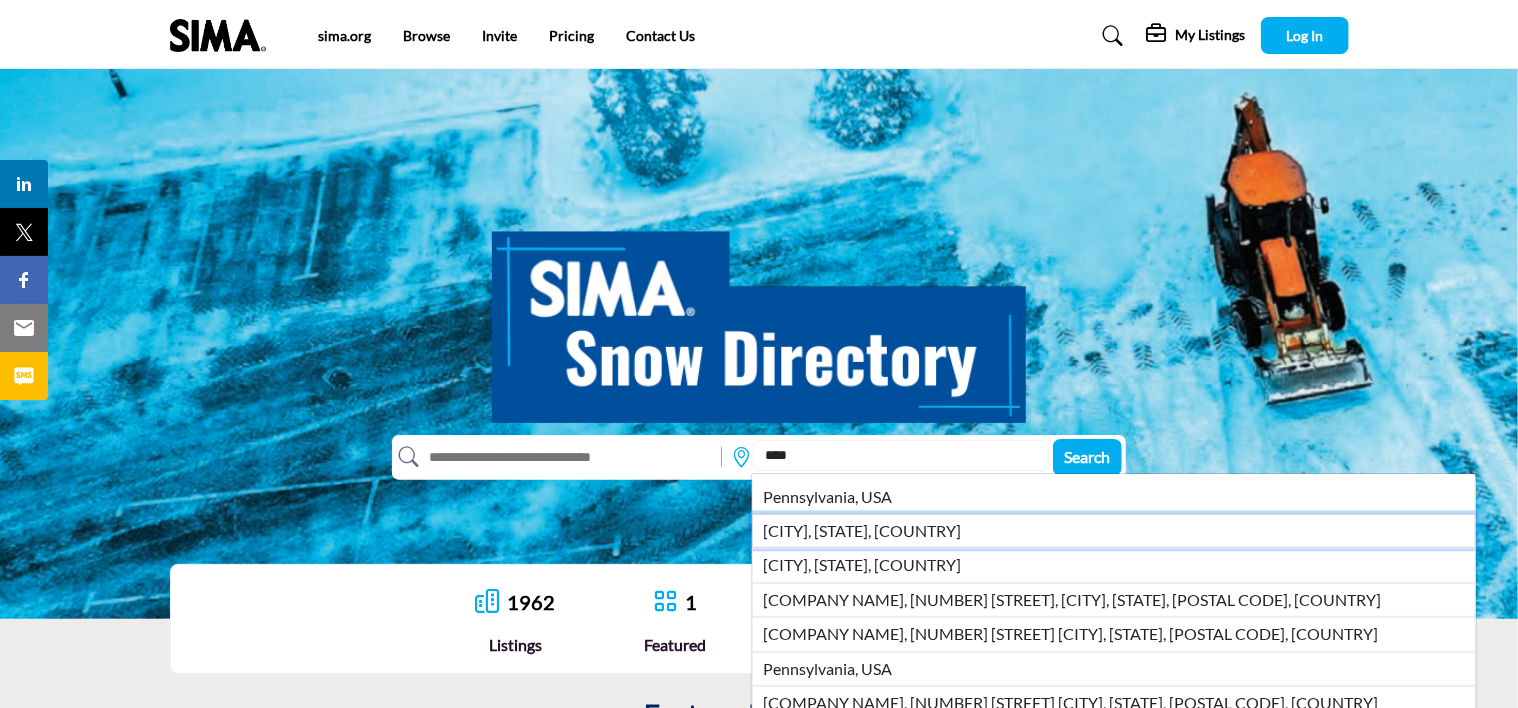 click on "Pen Shi, Benxi, Liaoning, CHN" at bounding box center (1114, 531) 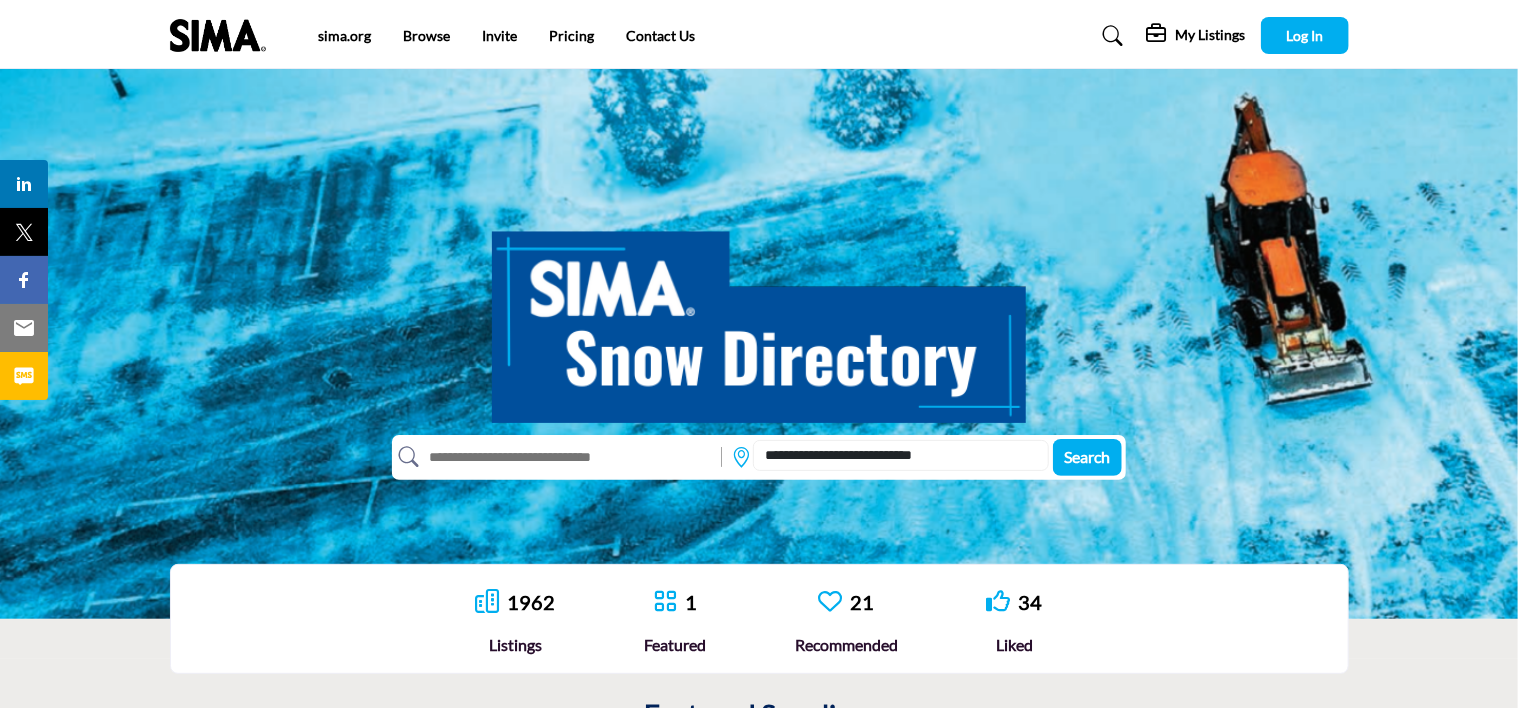 click at bounding box center (565, 457) 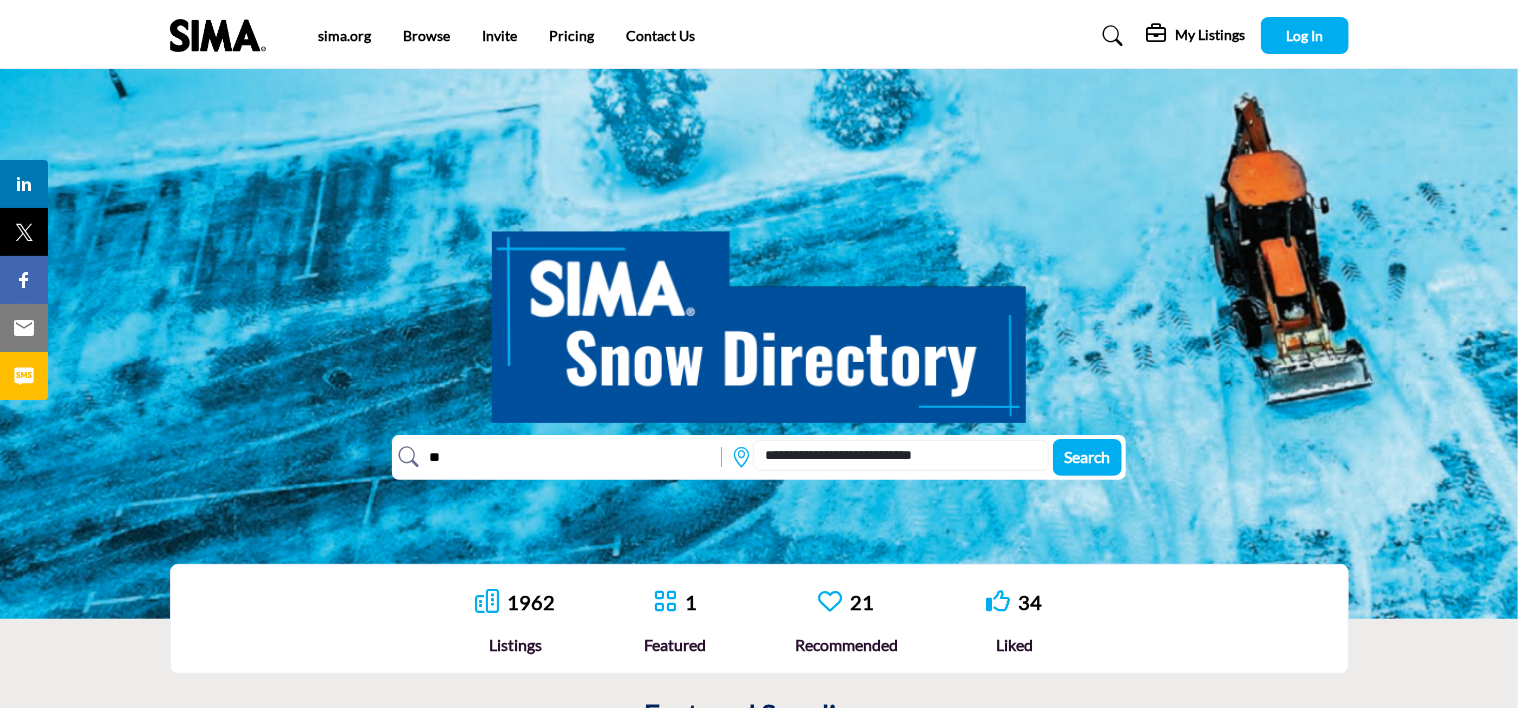 type on "*" 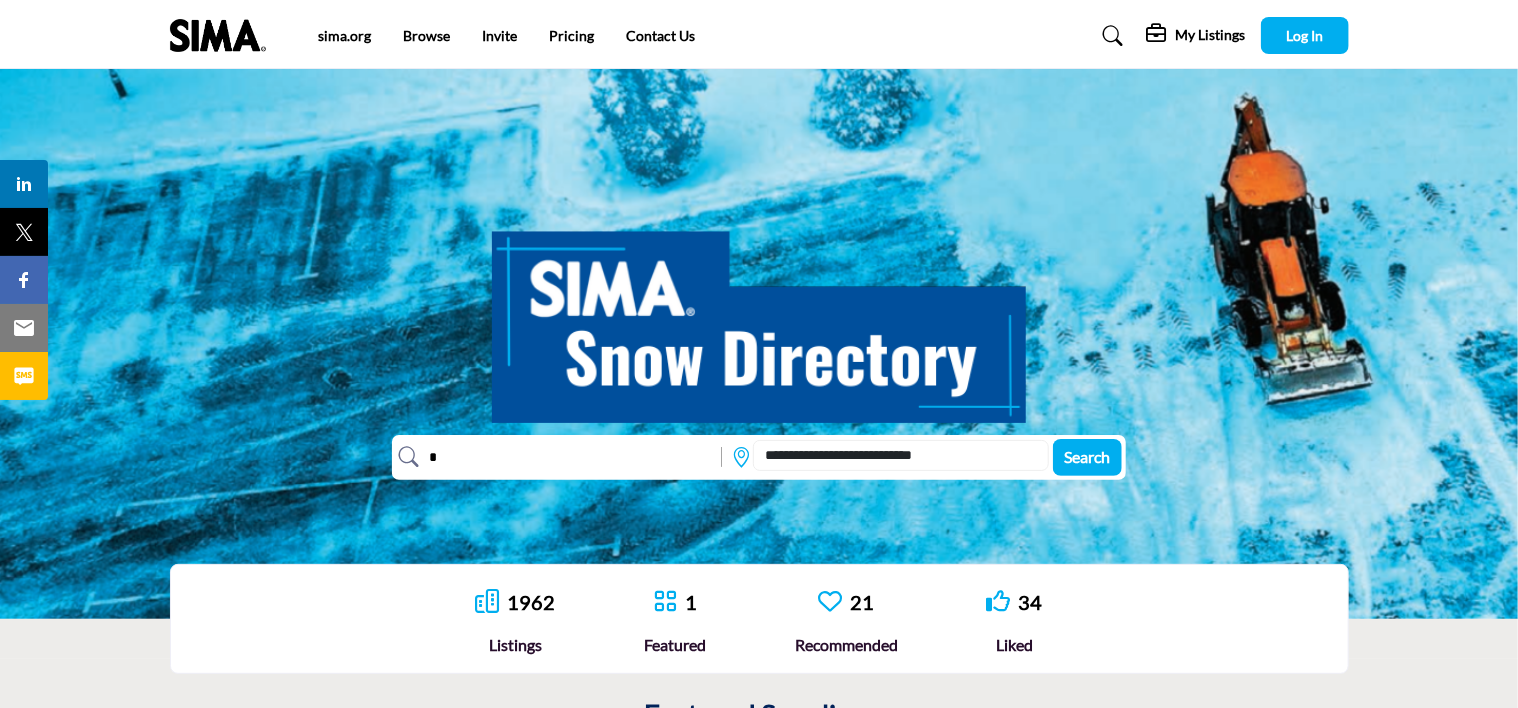 type 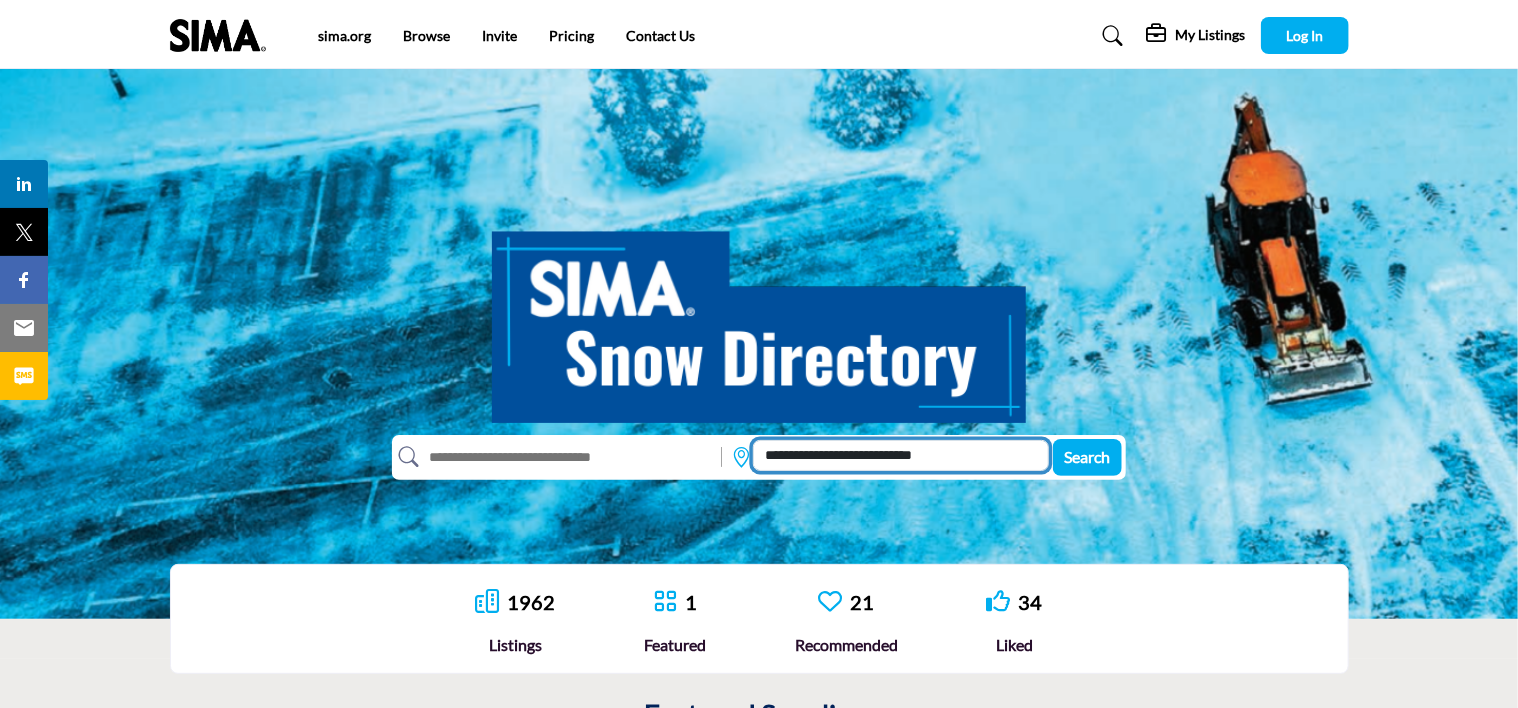 drag, startPoint x: 945, startPoint y: 454, endPoint x: 816, endPoint y: 452, distance: 129.0155 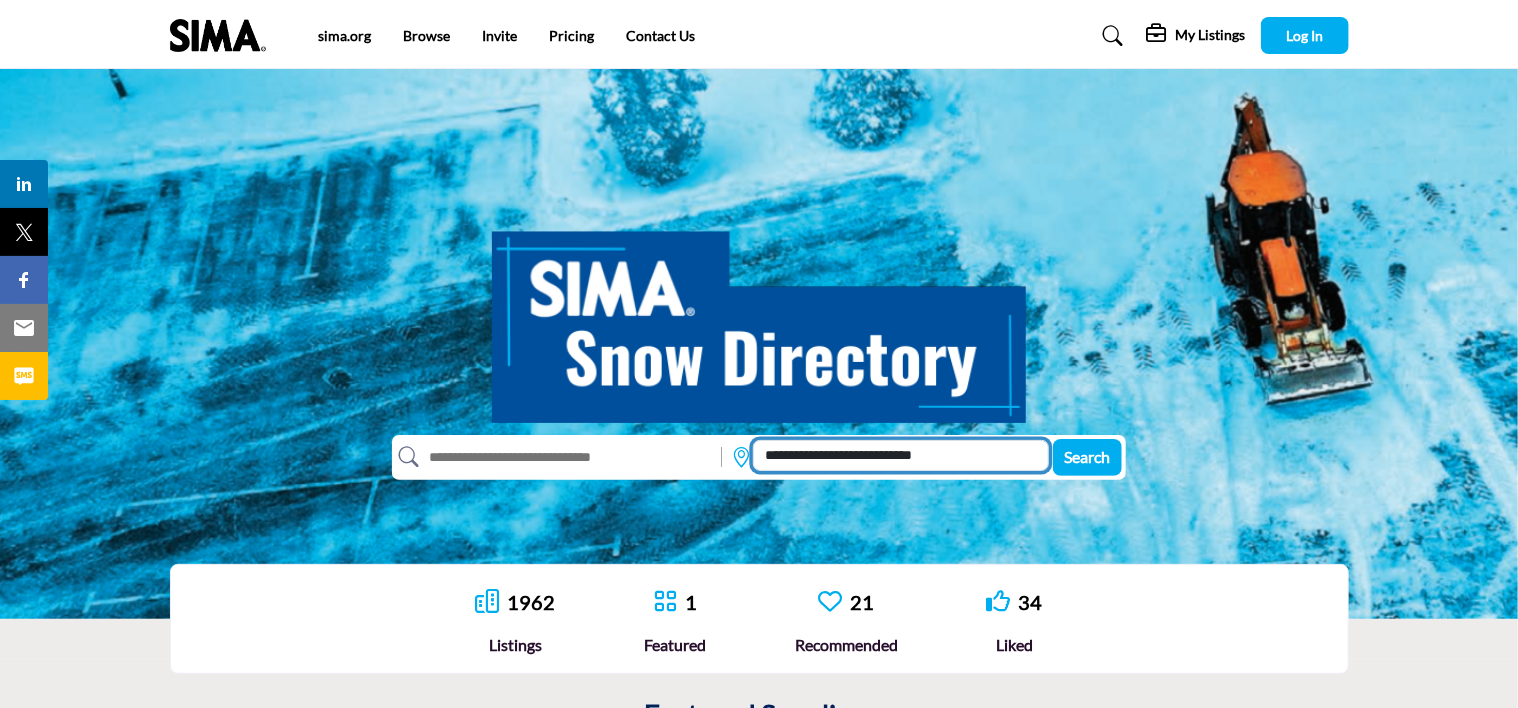 click on "**********" at bounding box center (901, 455) 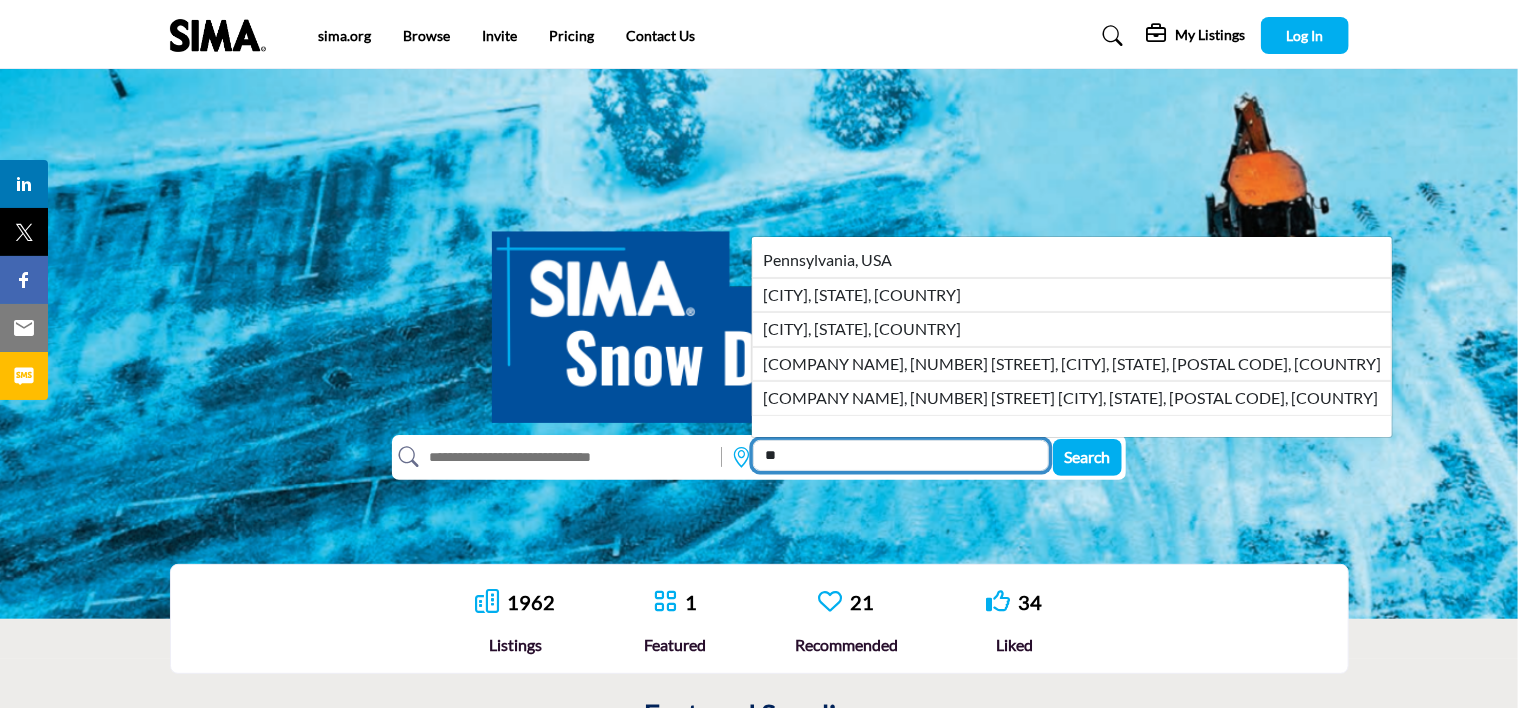 type on "*" 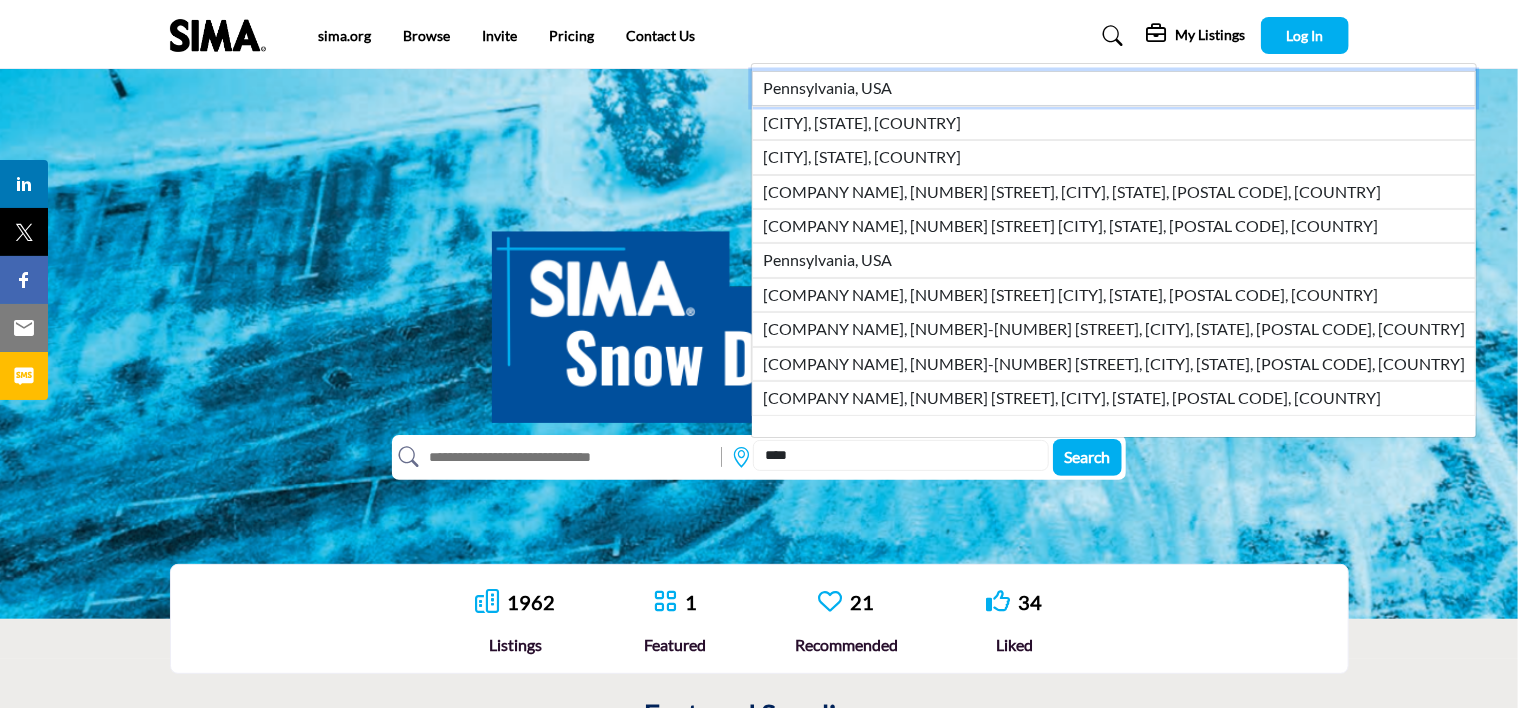 click on "Pennsylvania, USA" at bounding box center (1114, 88) 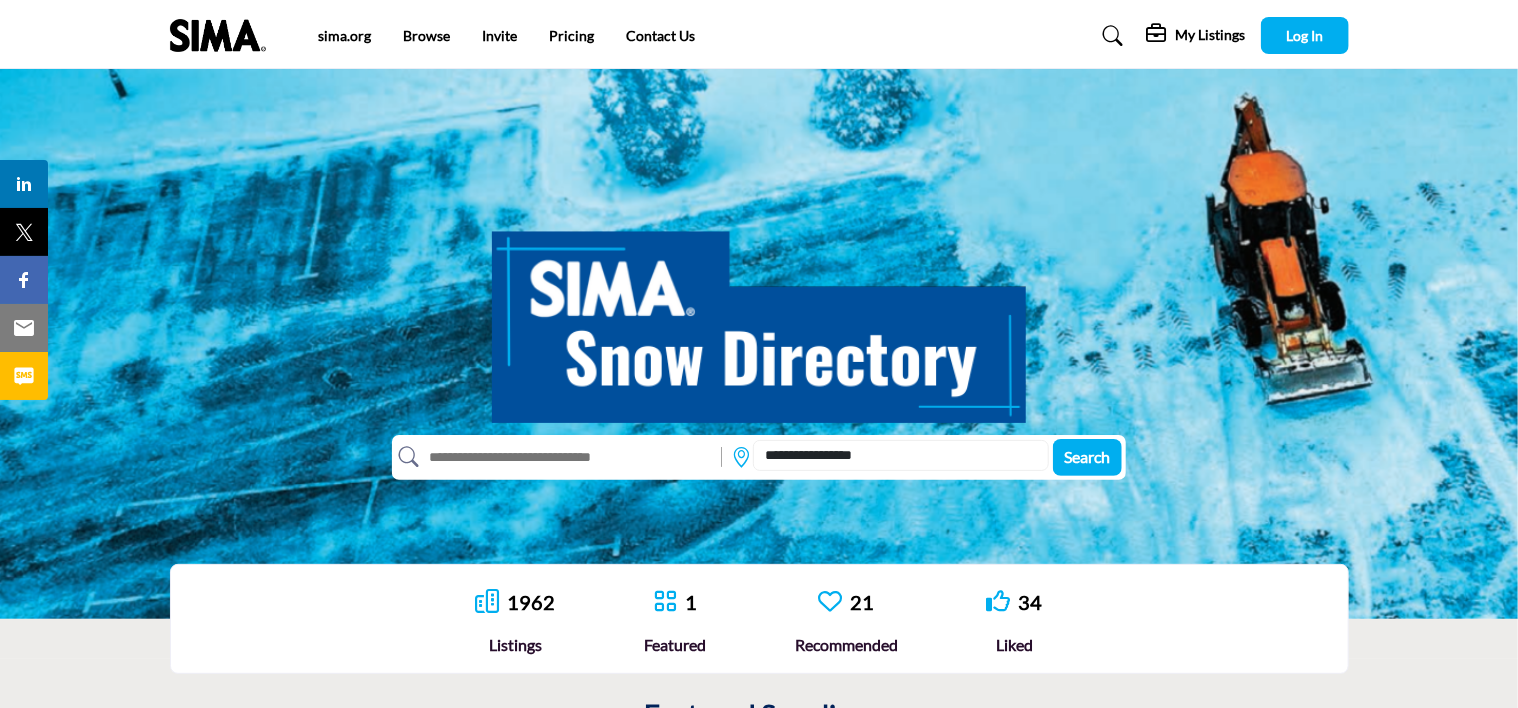 click at bounding box center (565, 457) 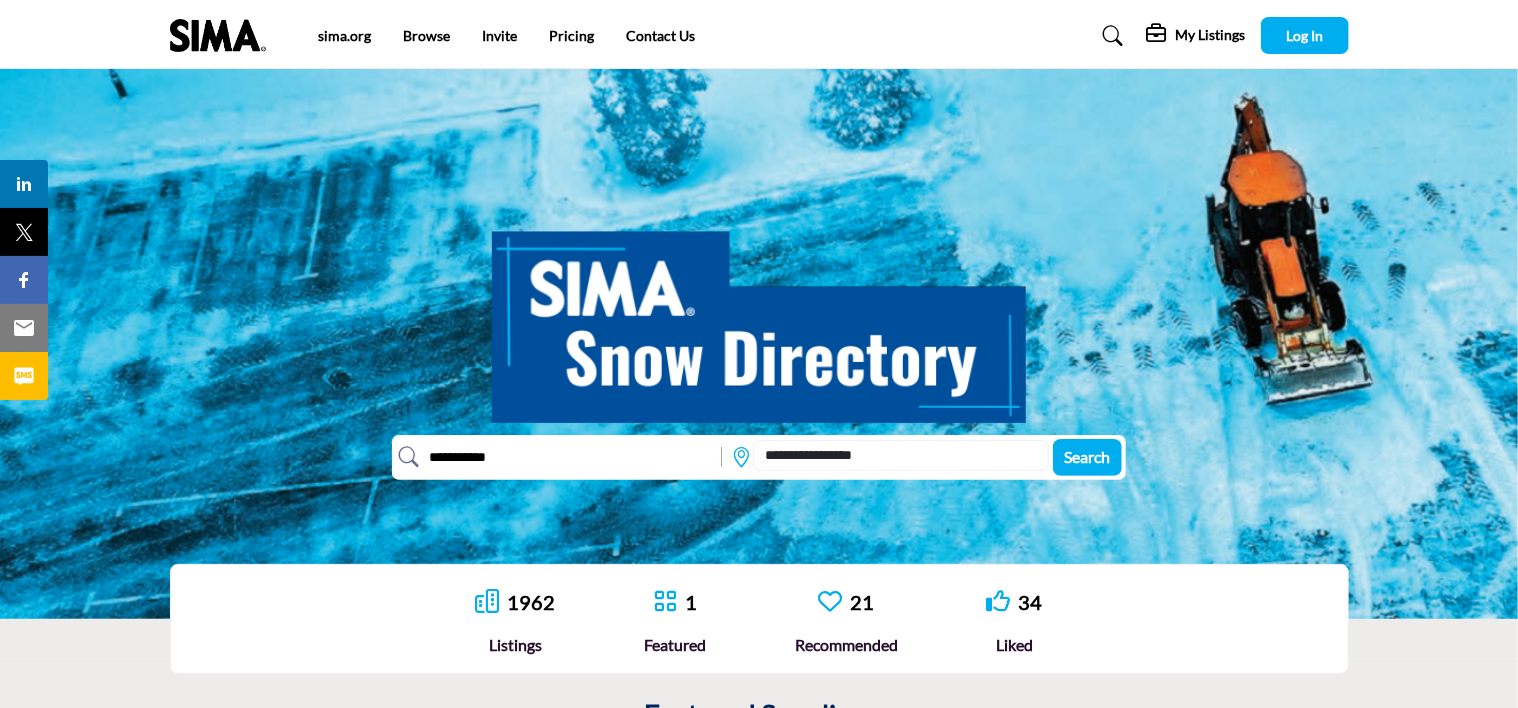 type on "**********" 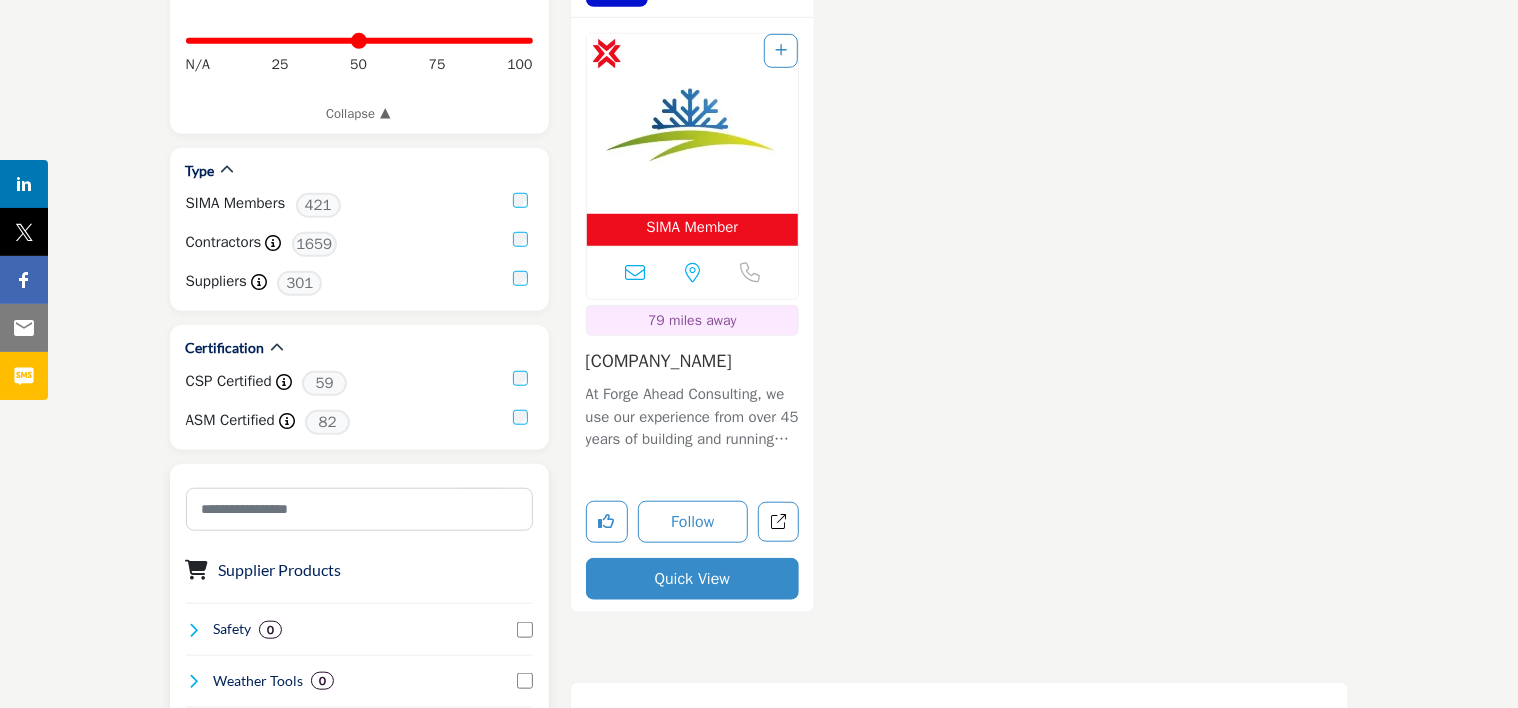 scroll, scrollTop: 700, scrollLeft: 0, axis: vertical 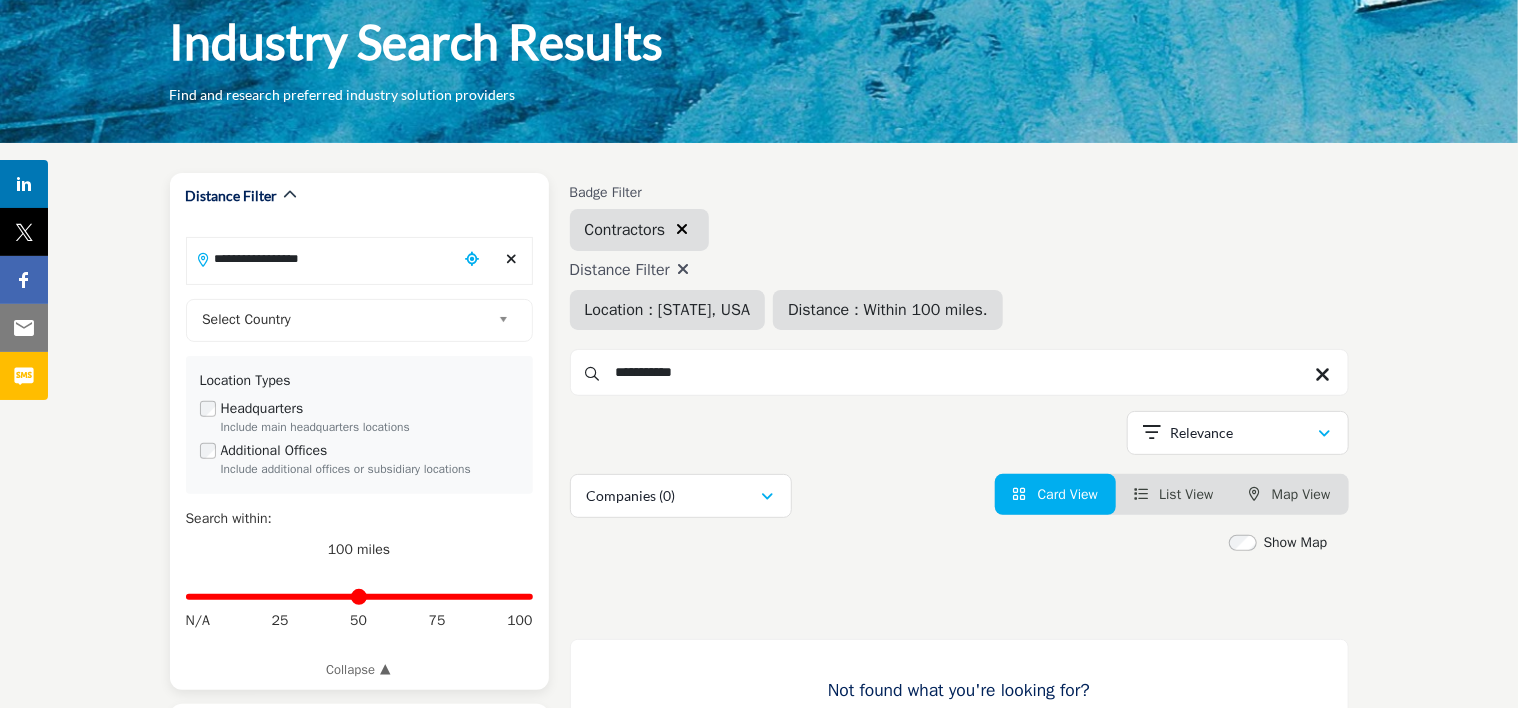 click on "Select Country" at bounding box center [346, 320] 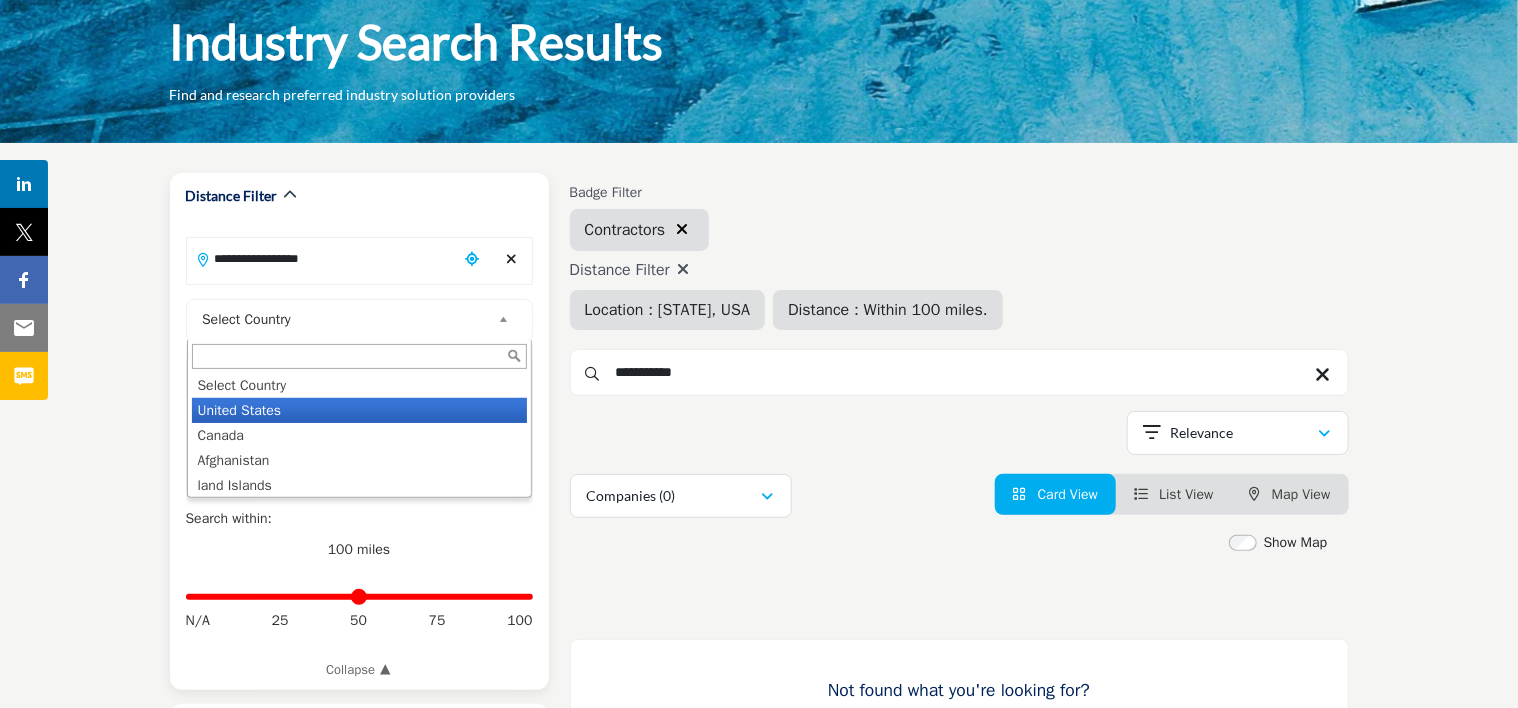 click on "United States" at bounding box center (359, 410) 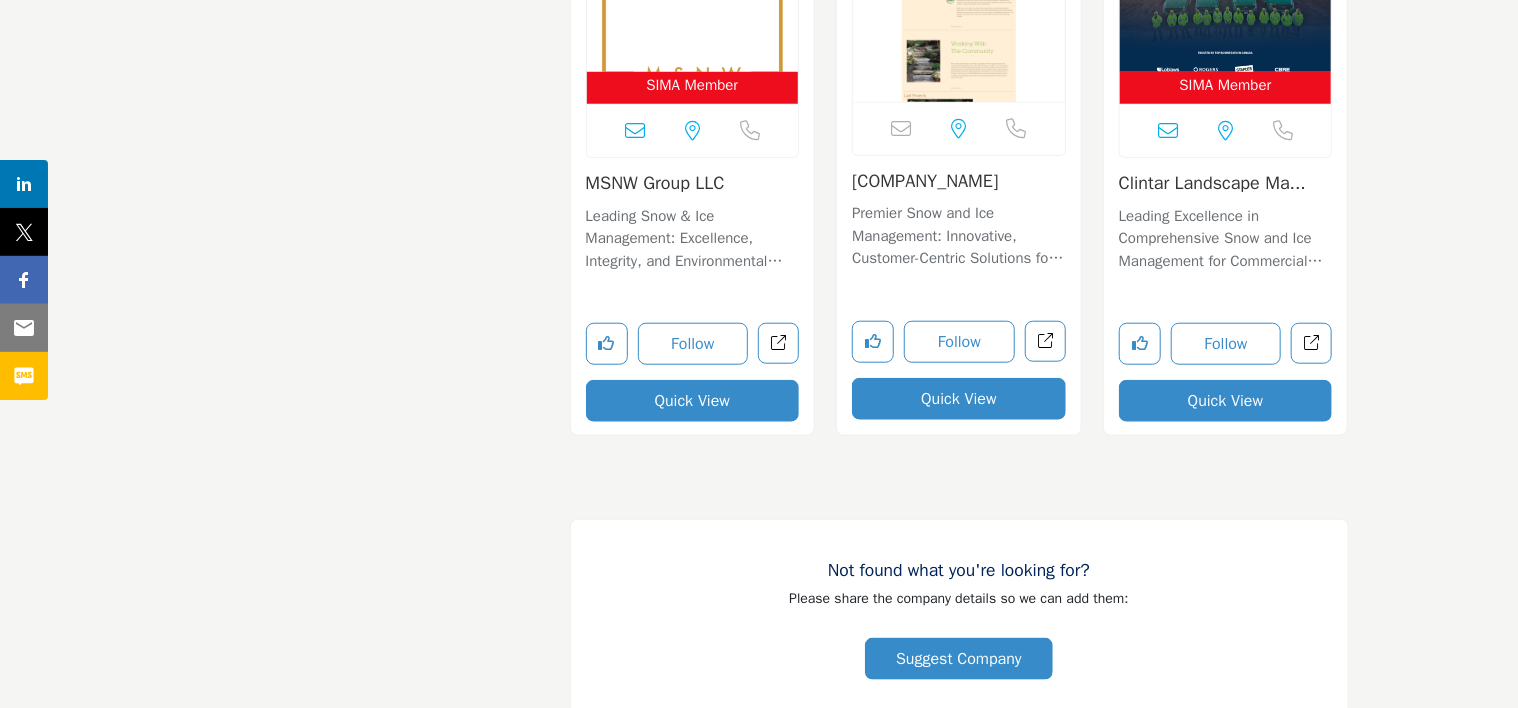 scroll, scrollTop: 4700, scrollLeft: 0, axis: vertical 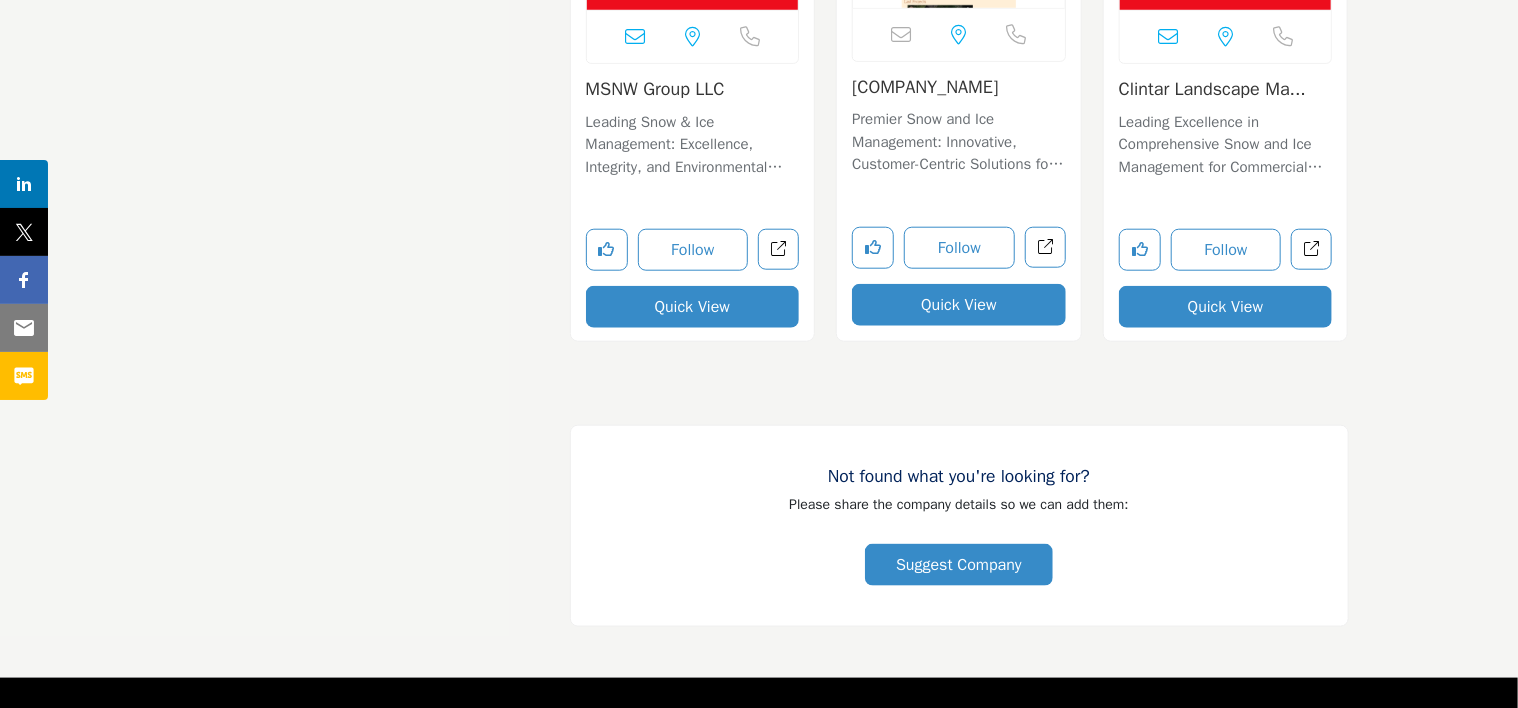click on "Suggest Company" at bounding box center (959, 565) 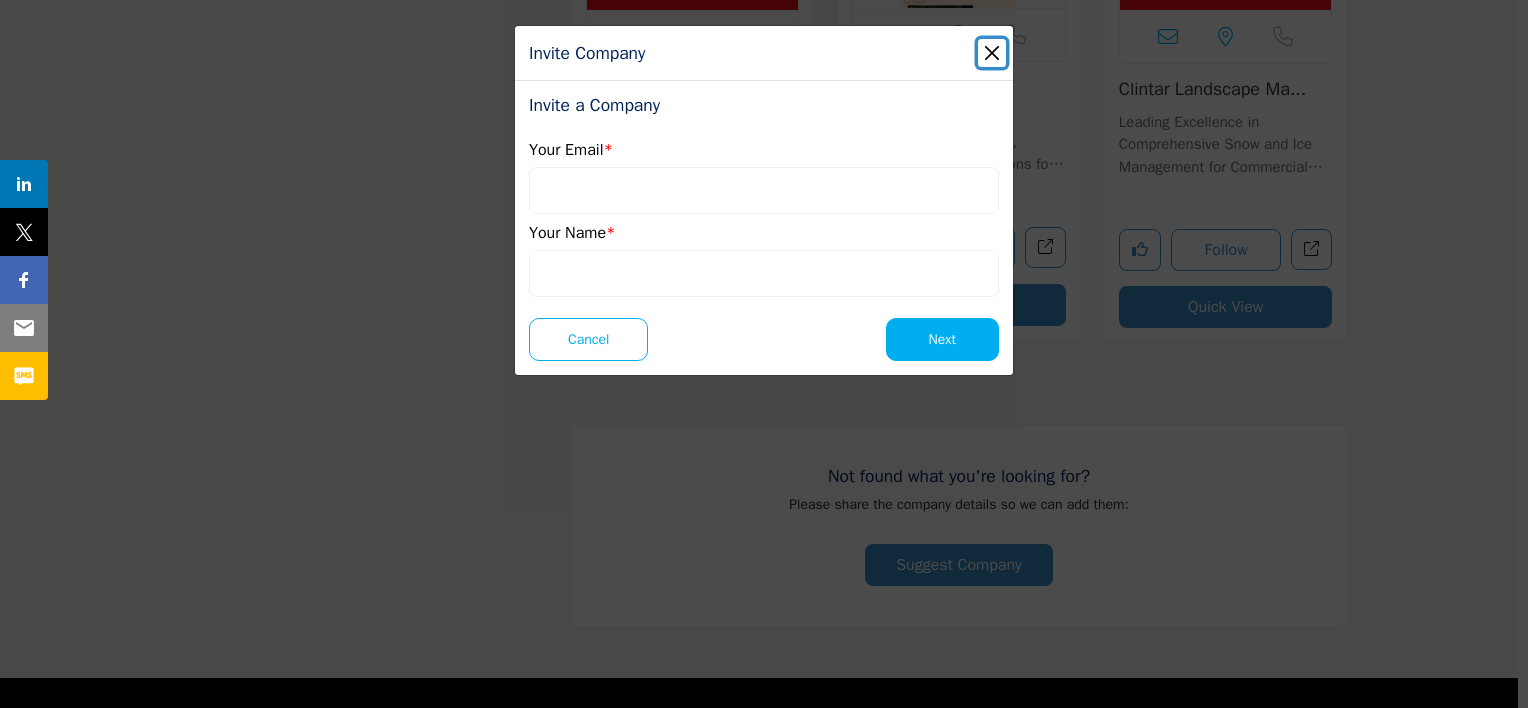 click at bounding box center (992, 53) 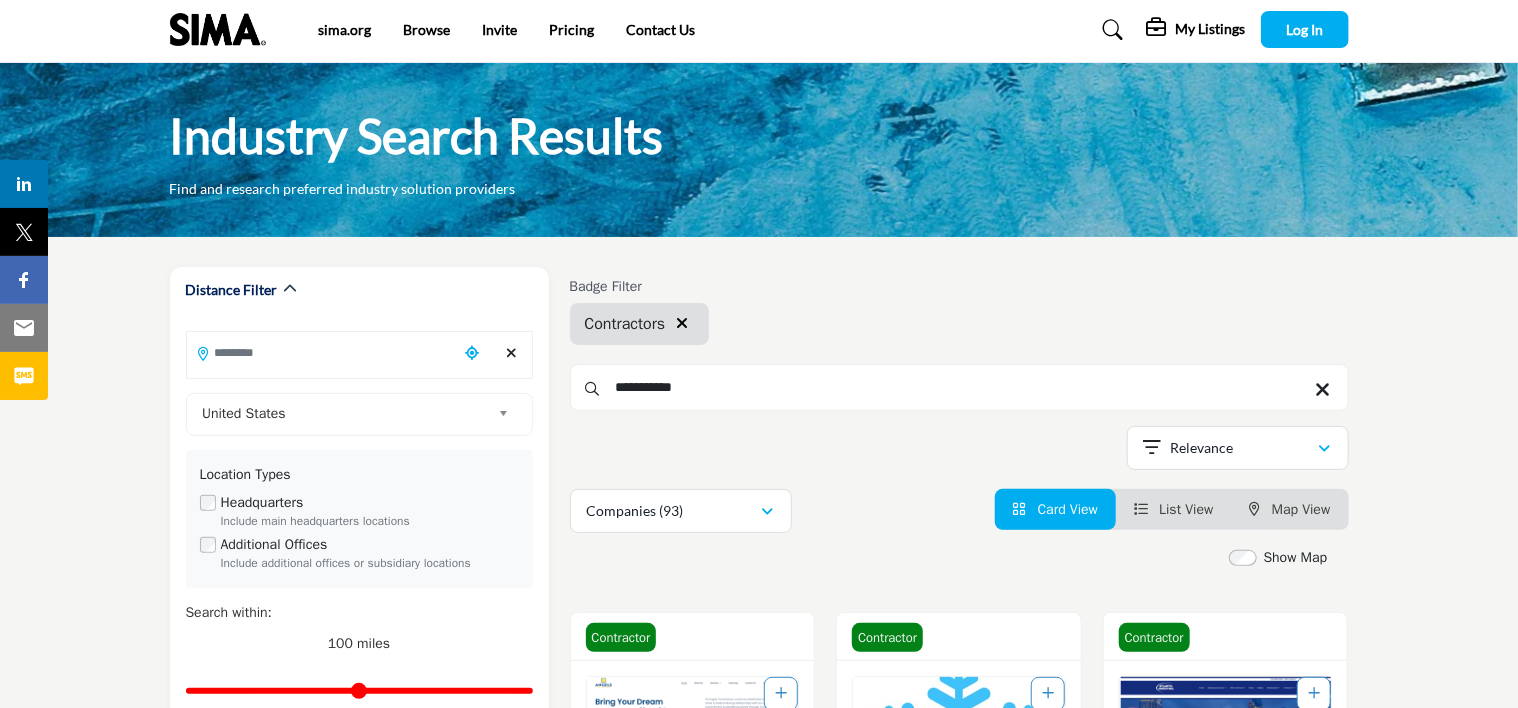 scroll, scrollTop: 0, scrollLeft: 0, axis: both 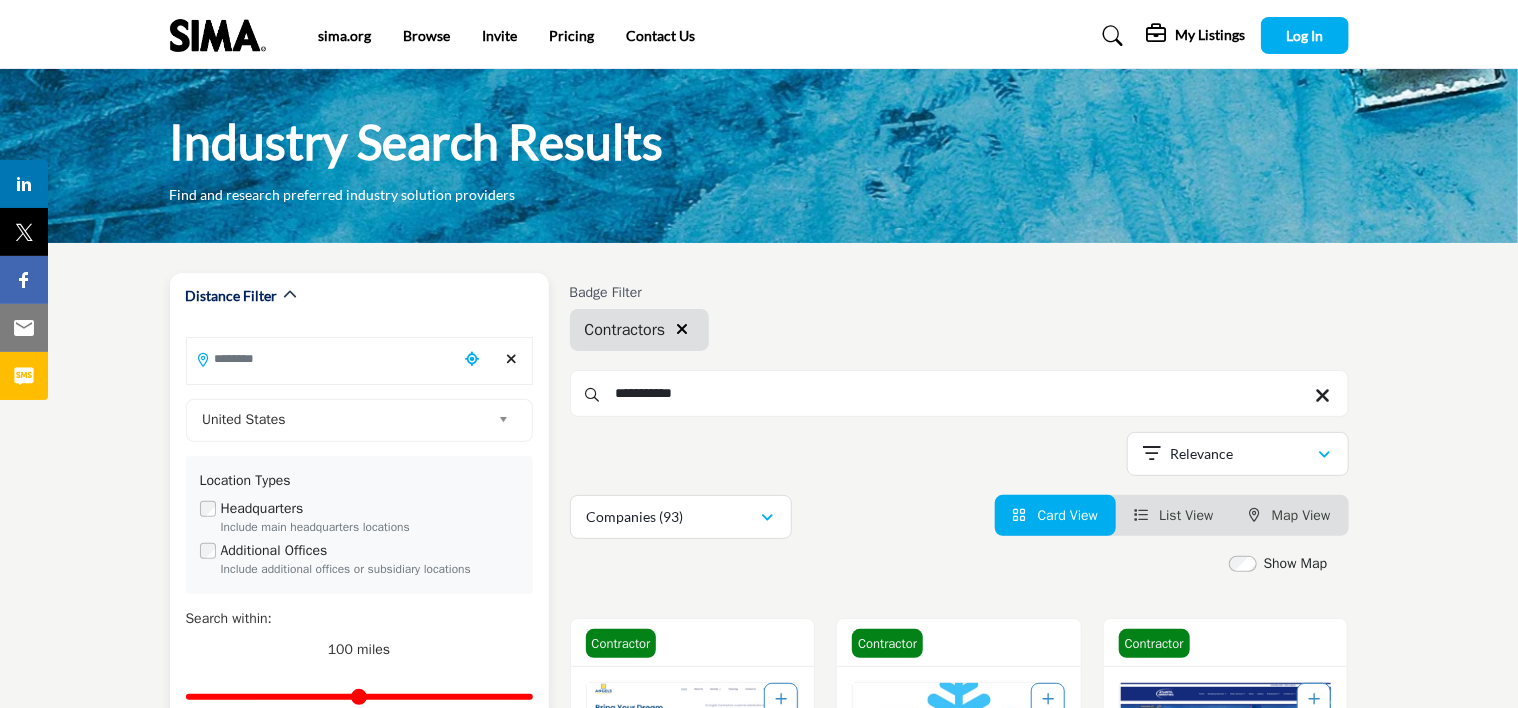 click at bounding box center (322, 358) 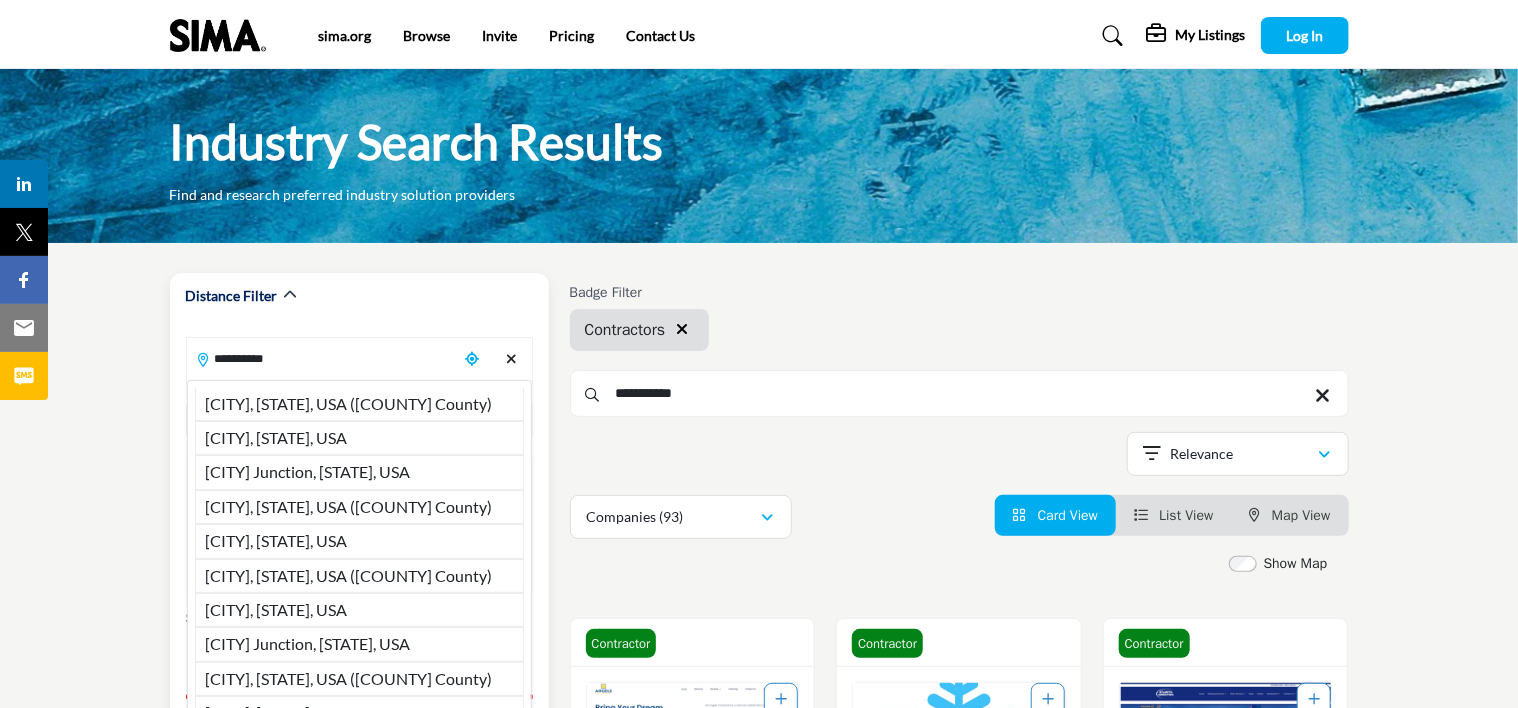 click on "[CITY], [STATE], USA ([COUNTY] County)" at bounding box center (359, 404) 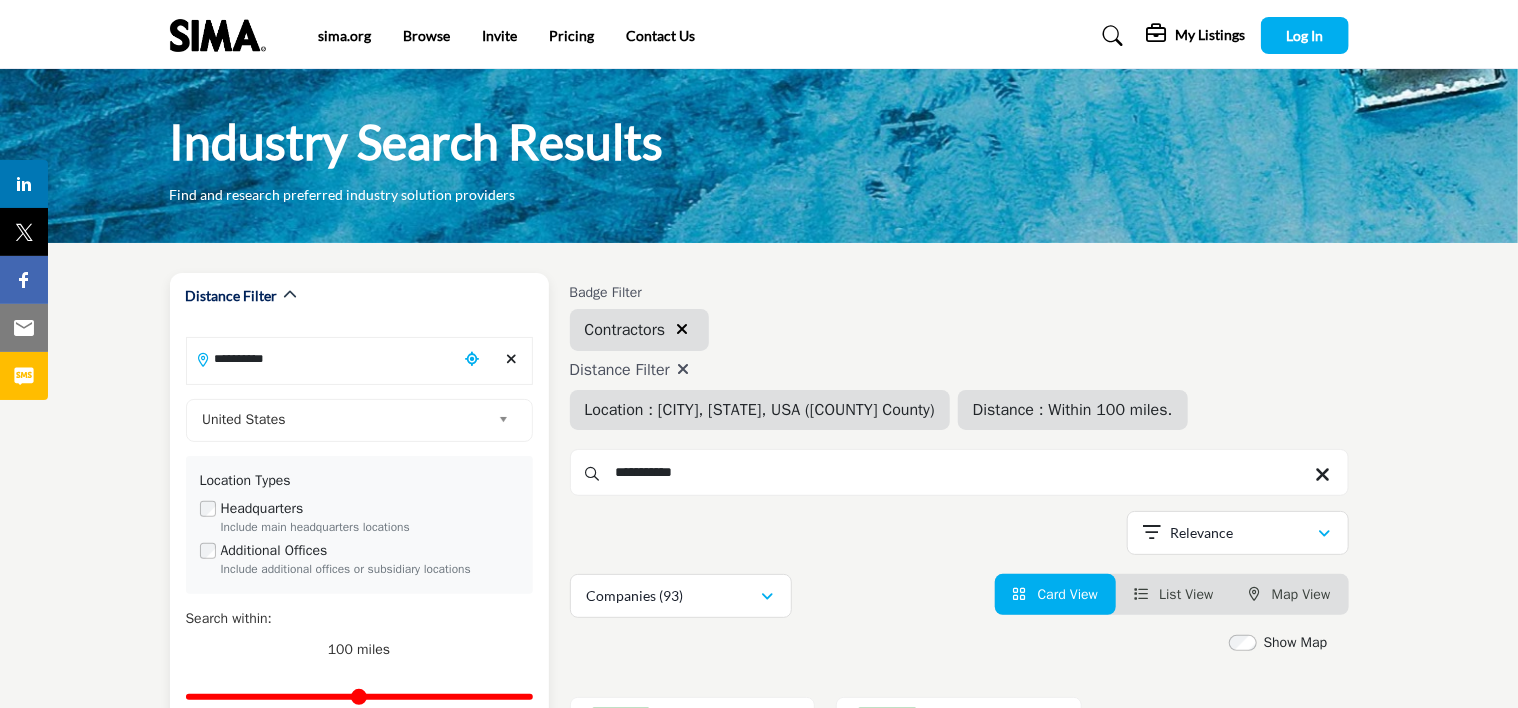 type on "**********" 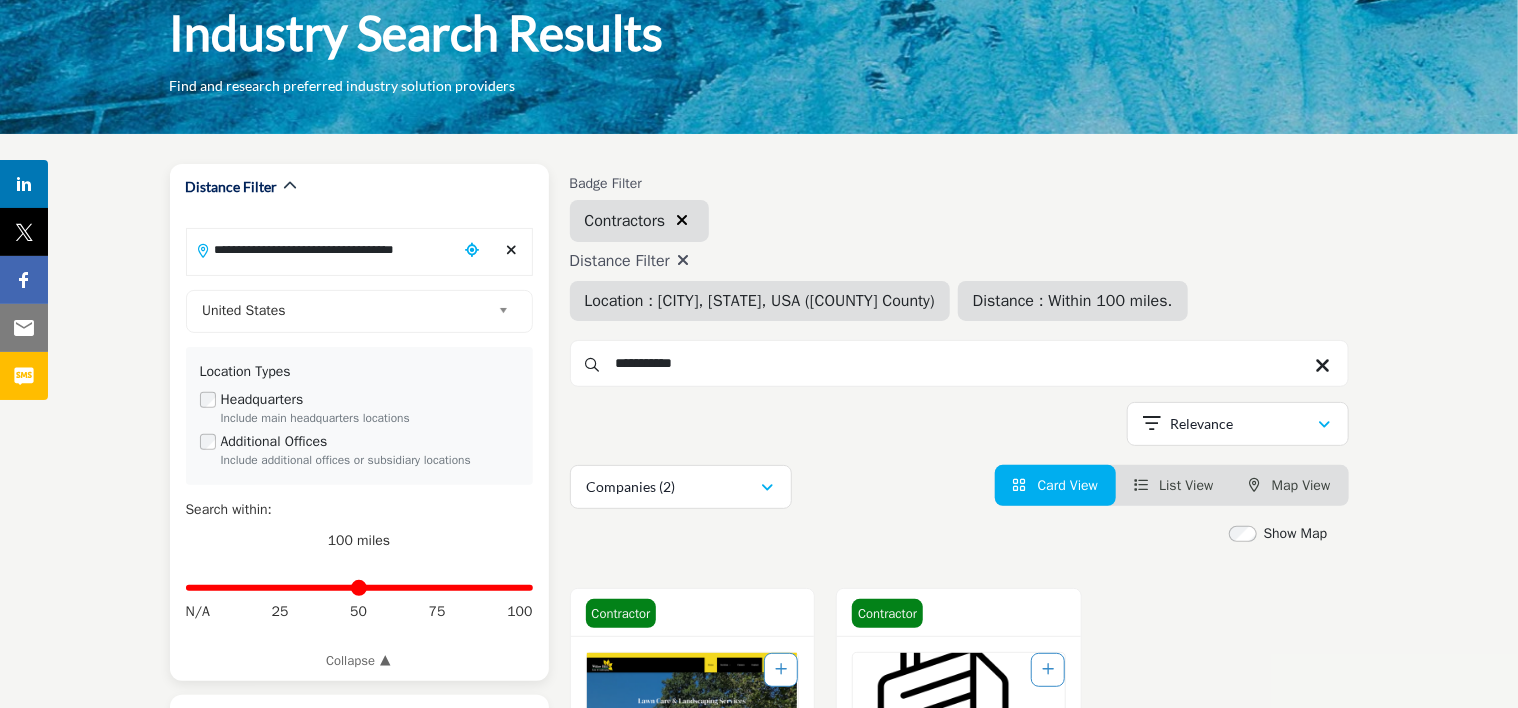 scroll, scrollTop: 100, scrollLeft: 0, axis: vertical 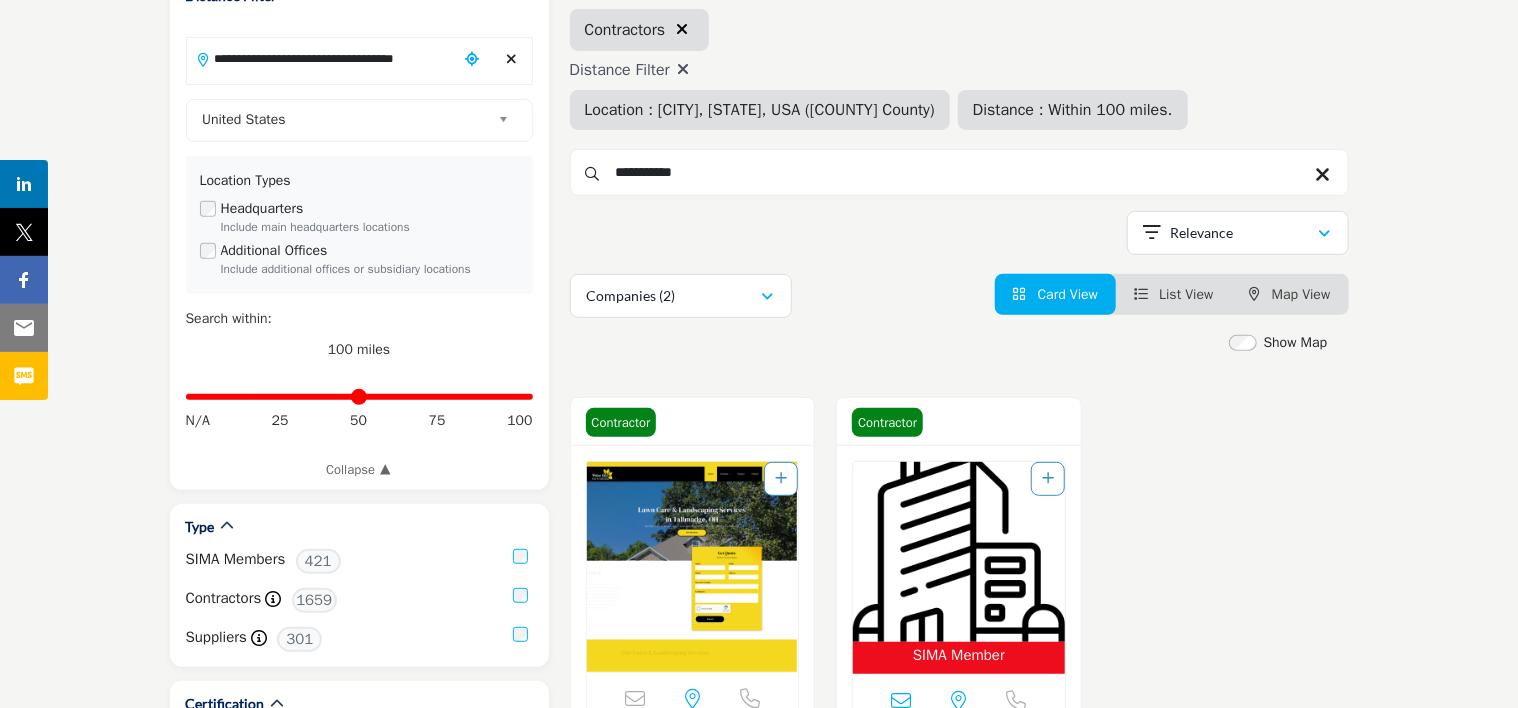 click on "List View" at bounding box center (1173, 294) 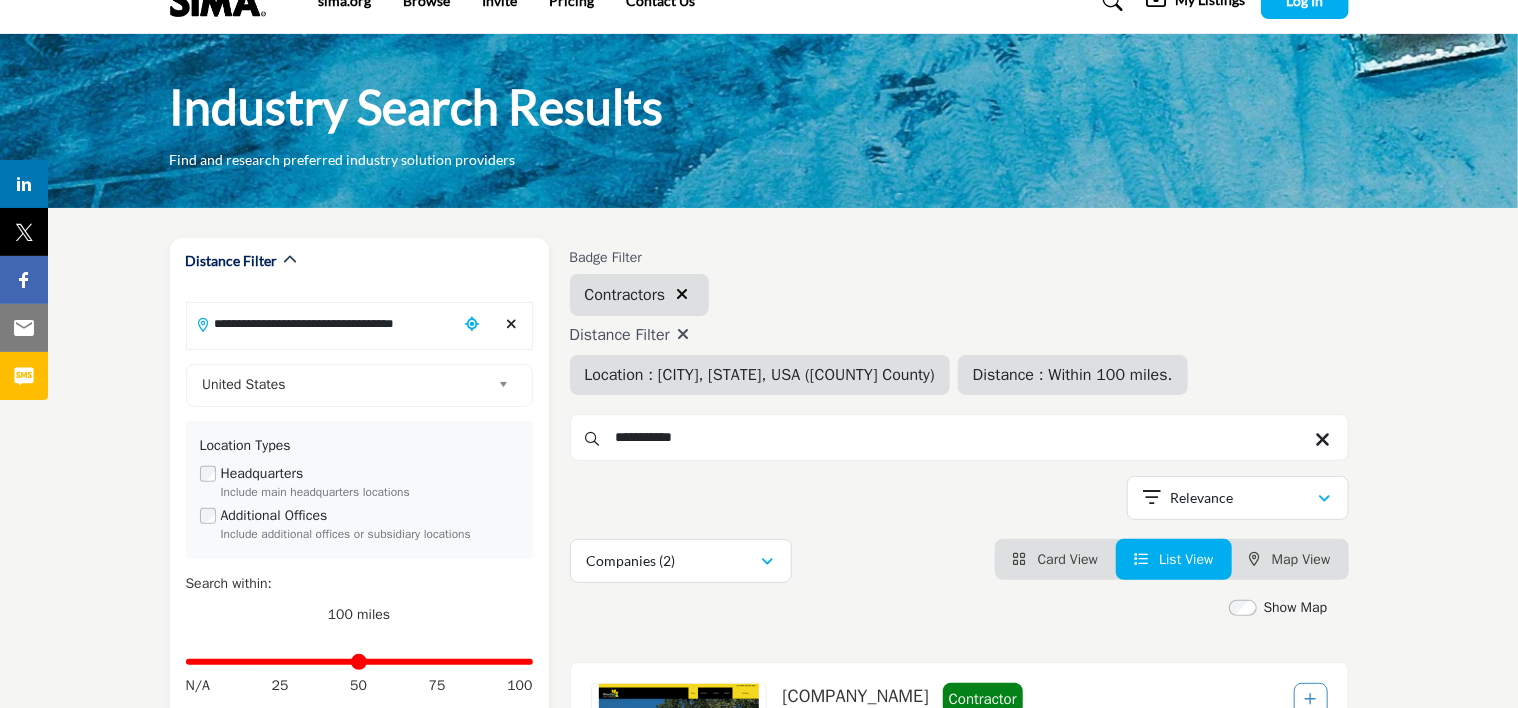 scroll, scrollTop: 0, scrollLeft: 0, axis: both 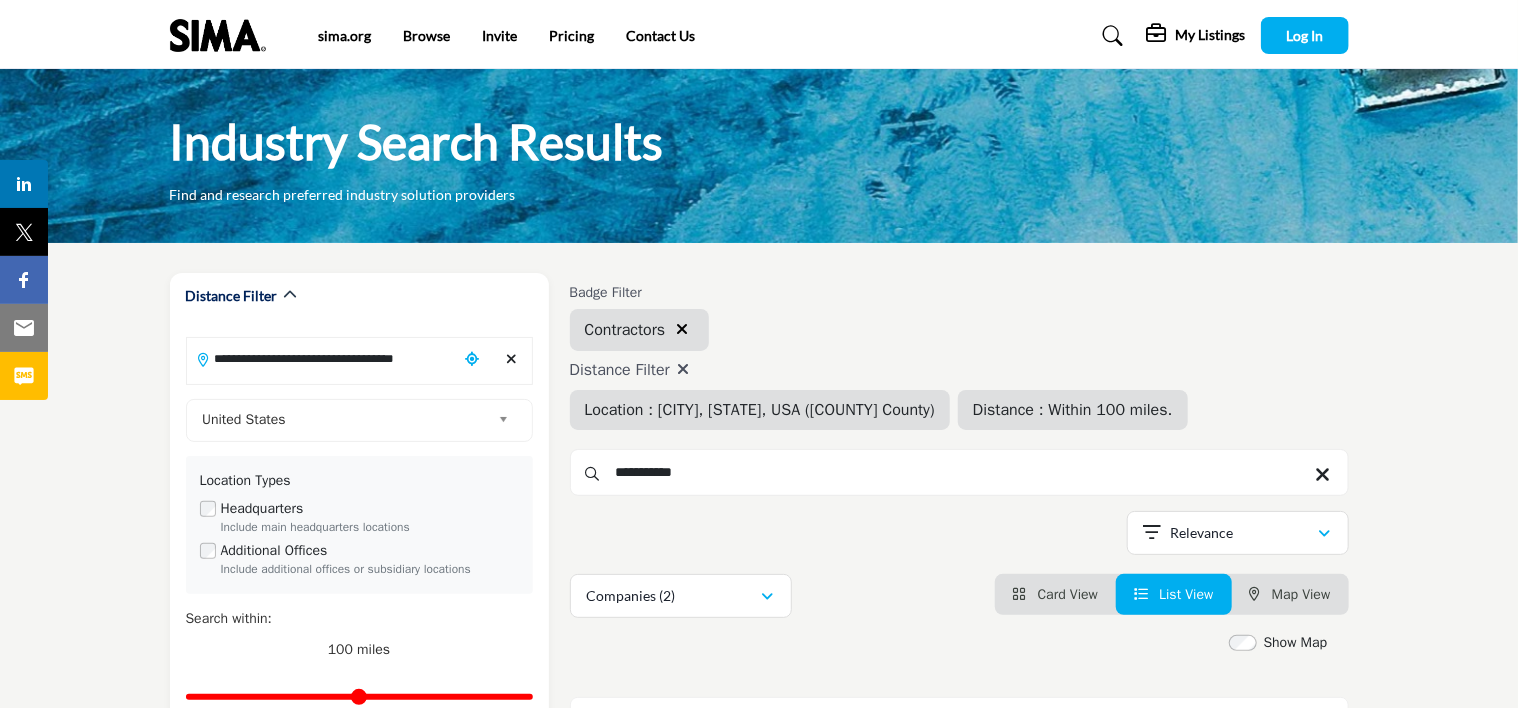 click at bounding box center [1159, 34] 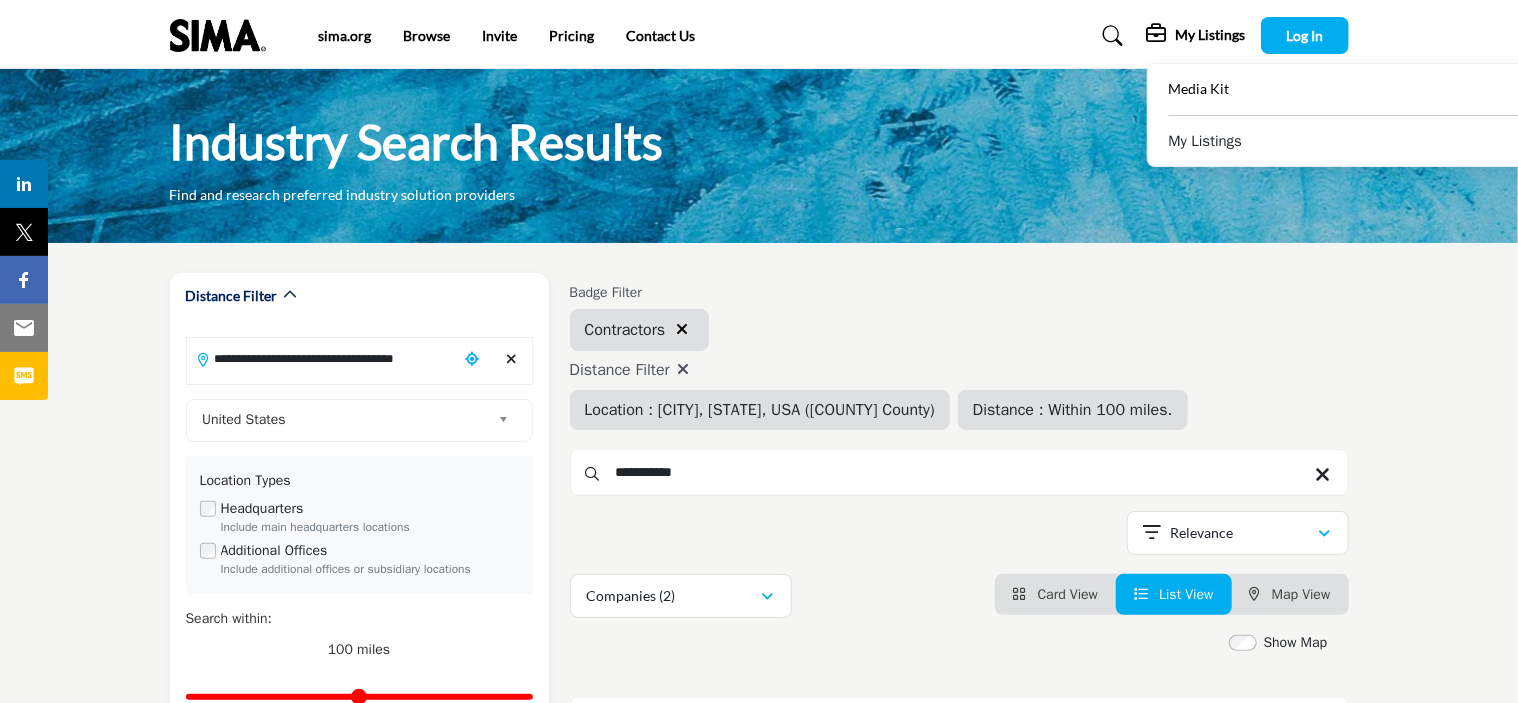 click on "Media Kit" at bounding box center [1199, 88] 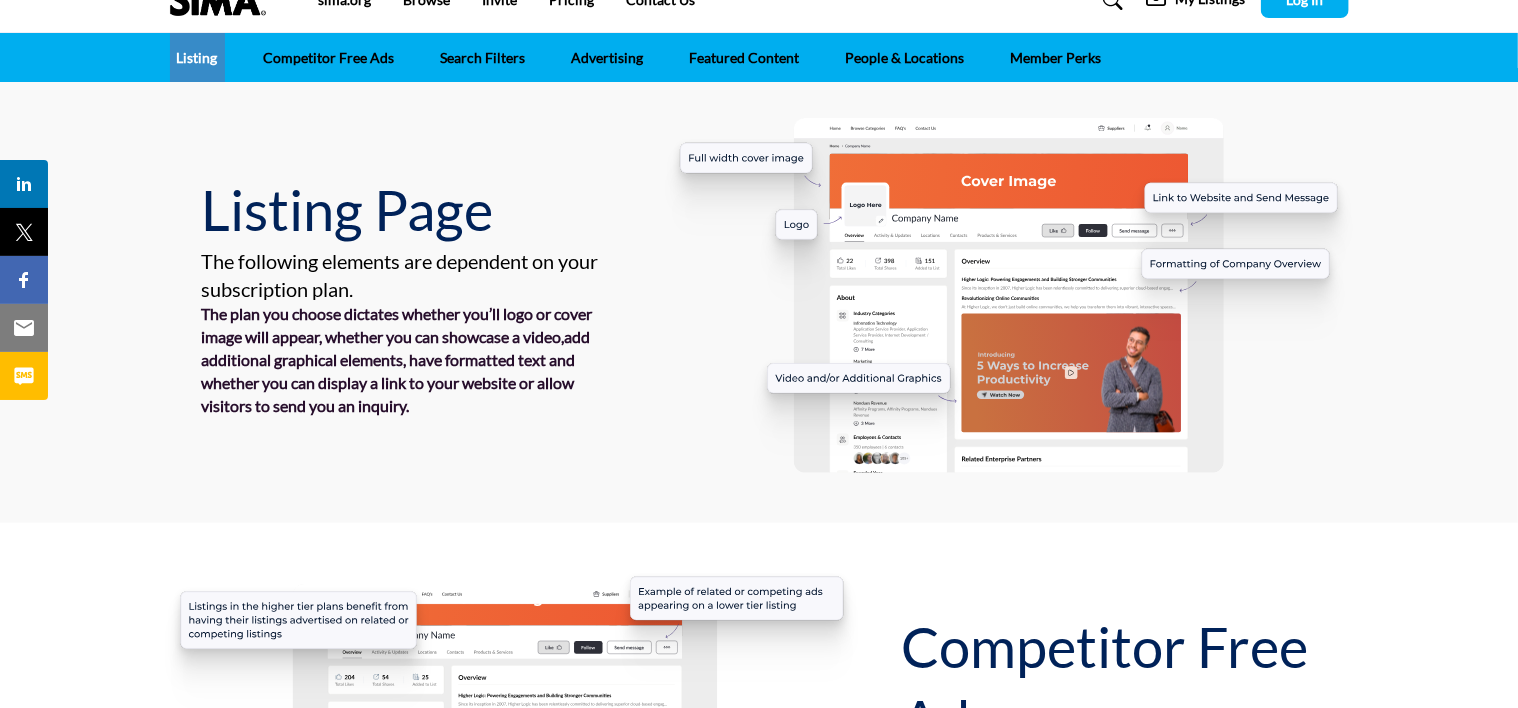 scroll, scrollTop: 0, scrollLeft: 0, axis: both 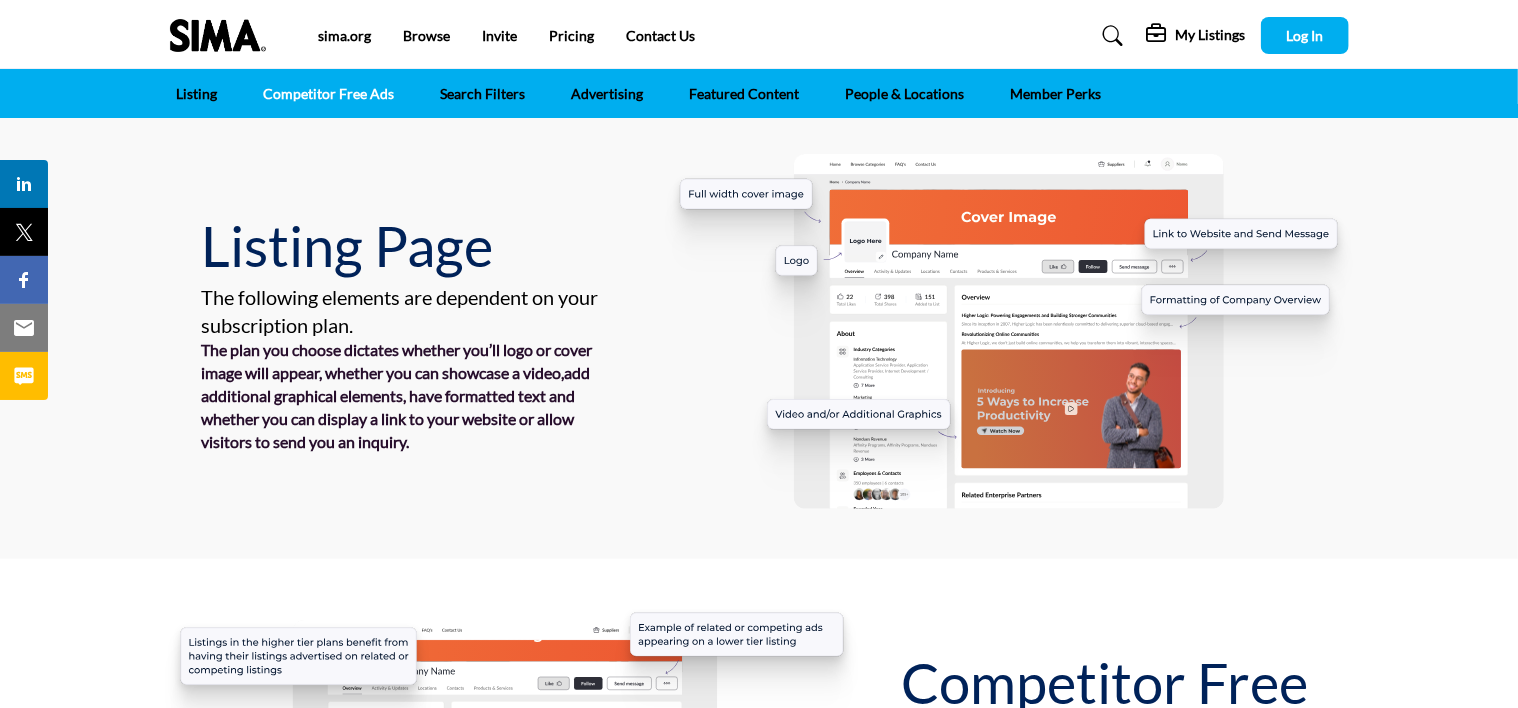 click on "Competitor Free Ads" at bounding box center [329, 93] 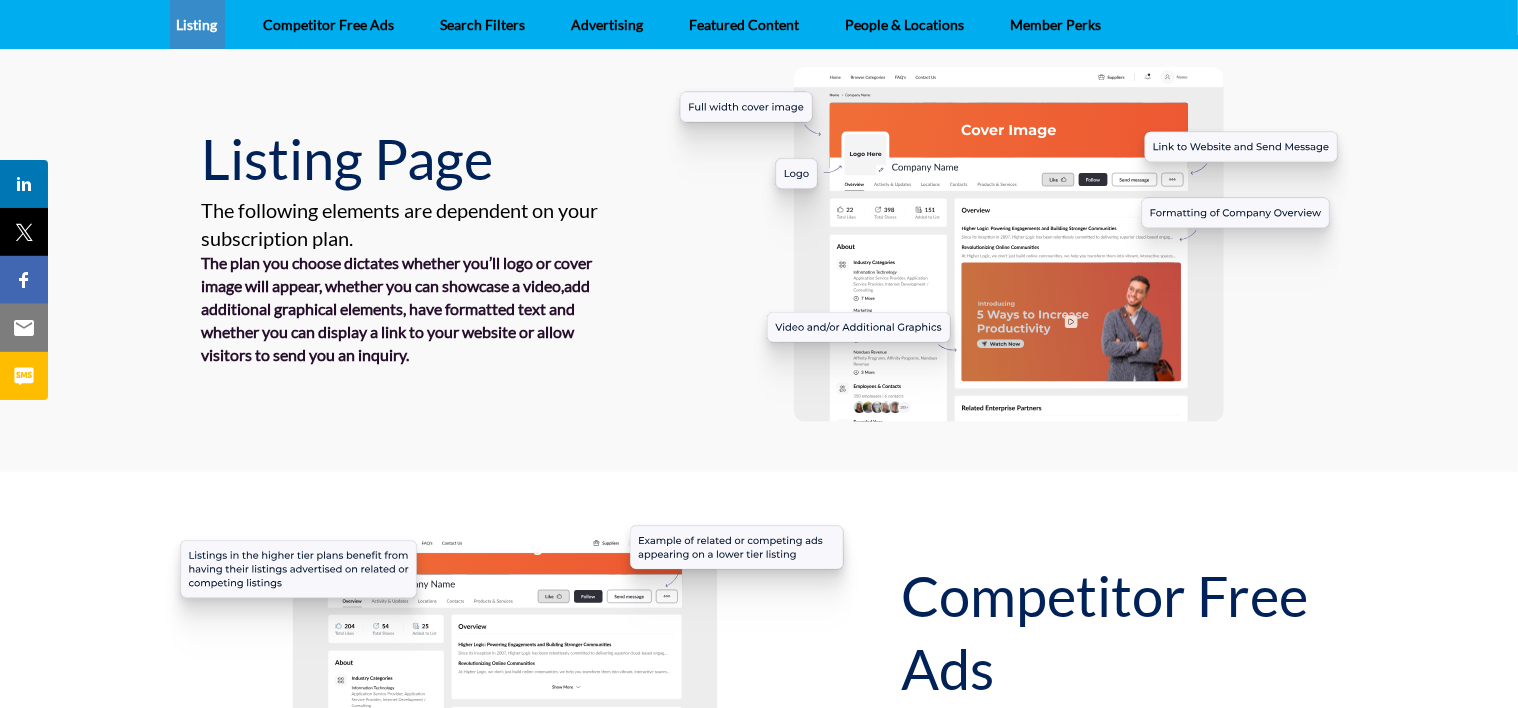 scroll, scrollTop: 0, scrollLeft: 0, axis: both 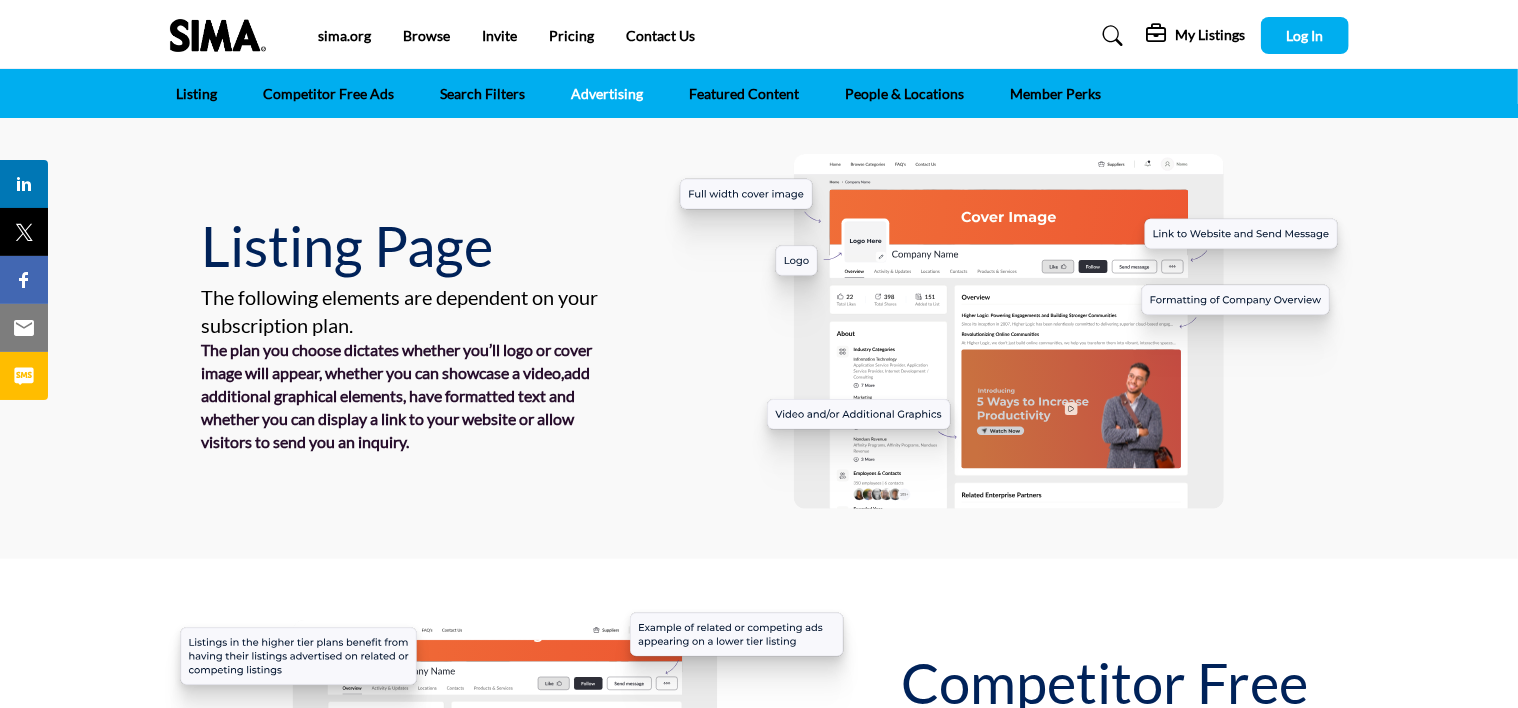 click on "Advertising" at bounding box center [608, 93] 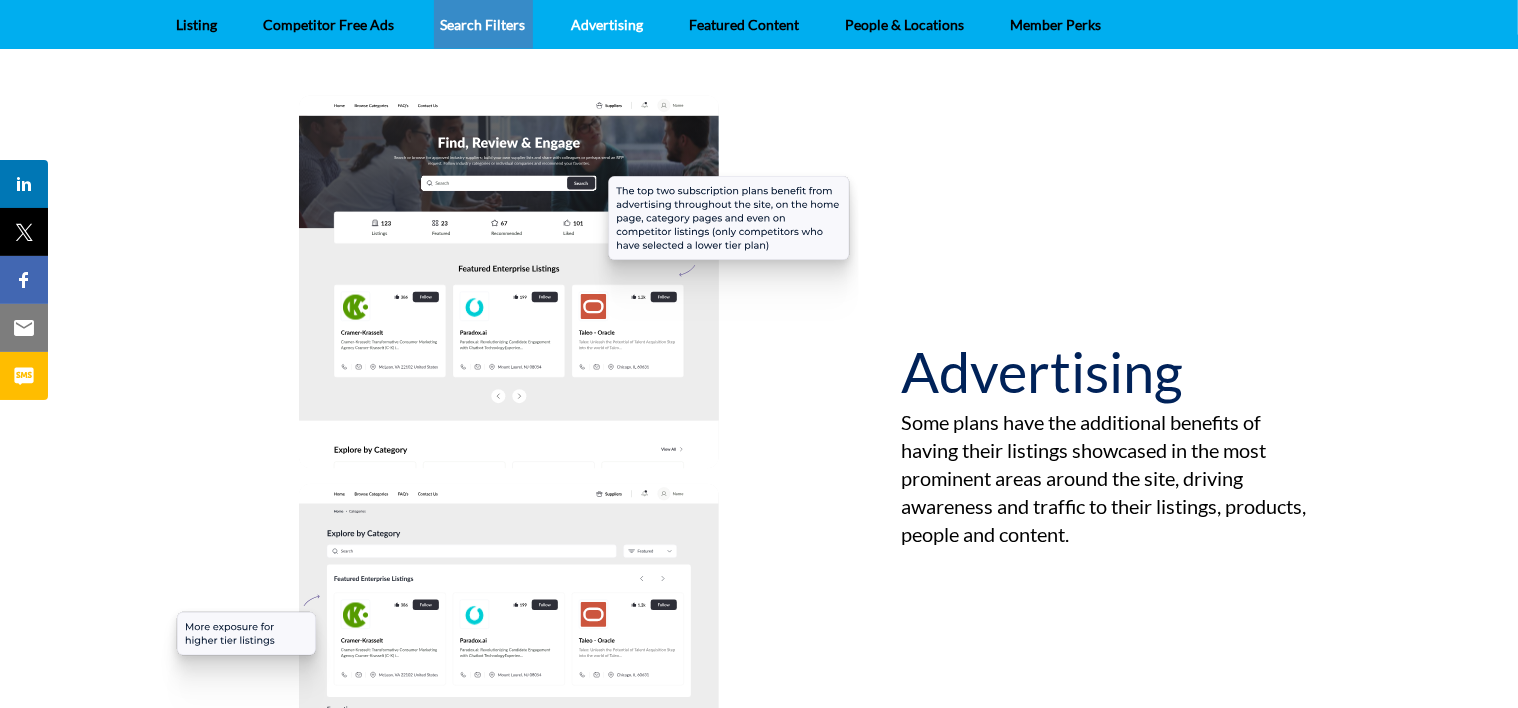 scroll, scrollTop: 1507, scrollLeft: 0, axis: vertical 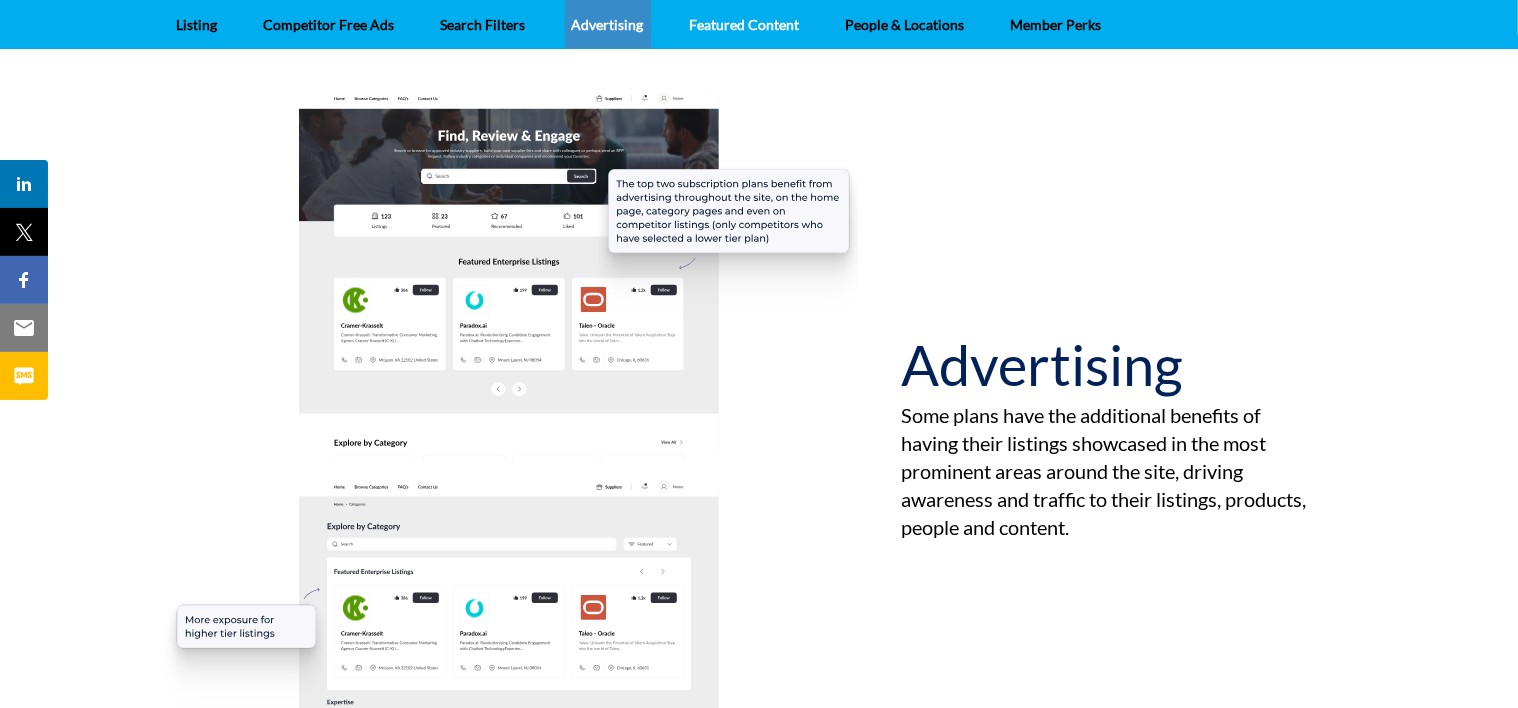 click on "Featured Content" at bounding box center (745, 24) 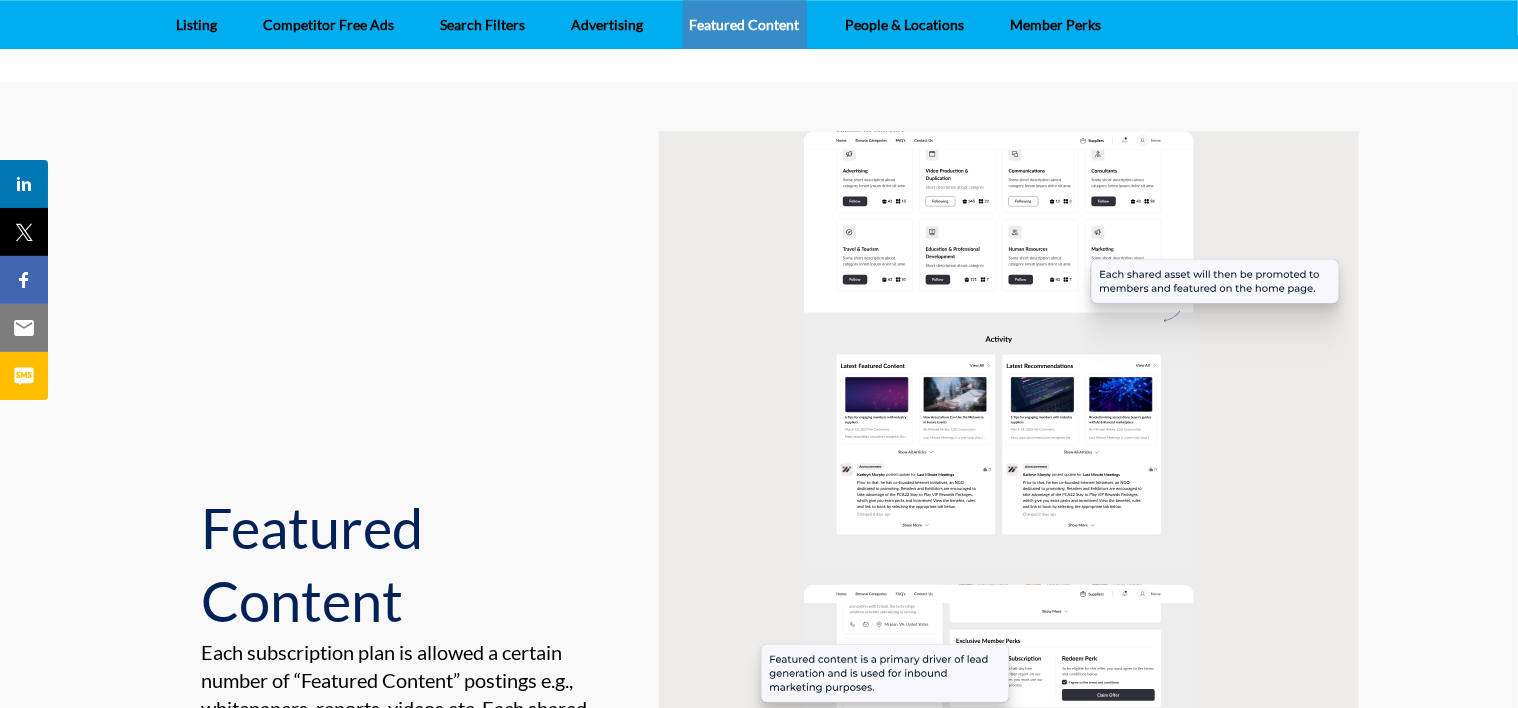 scroll, scrollTop: 2377, scrollLeft: 0, axis: vertical 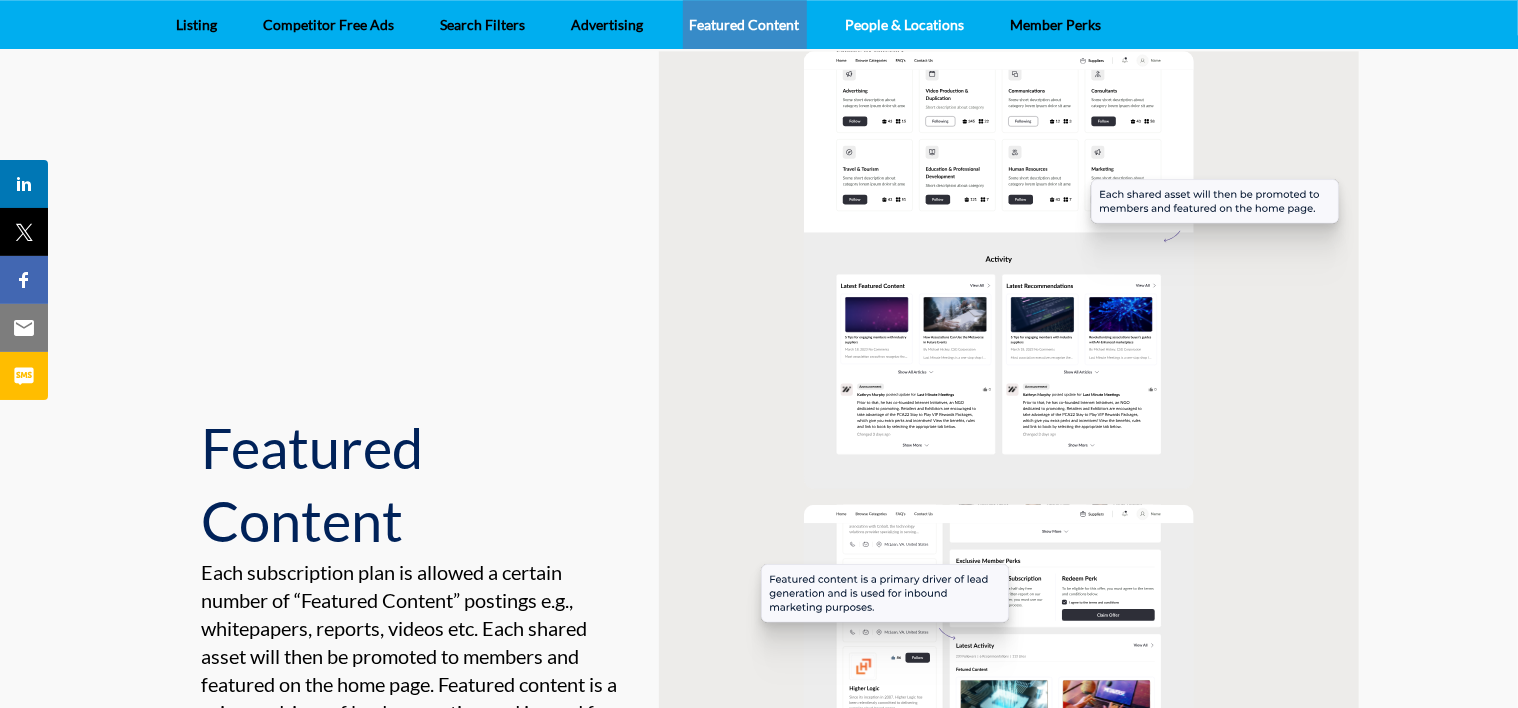 click on "People & Locations" at bounding box center [905, 24] 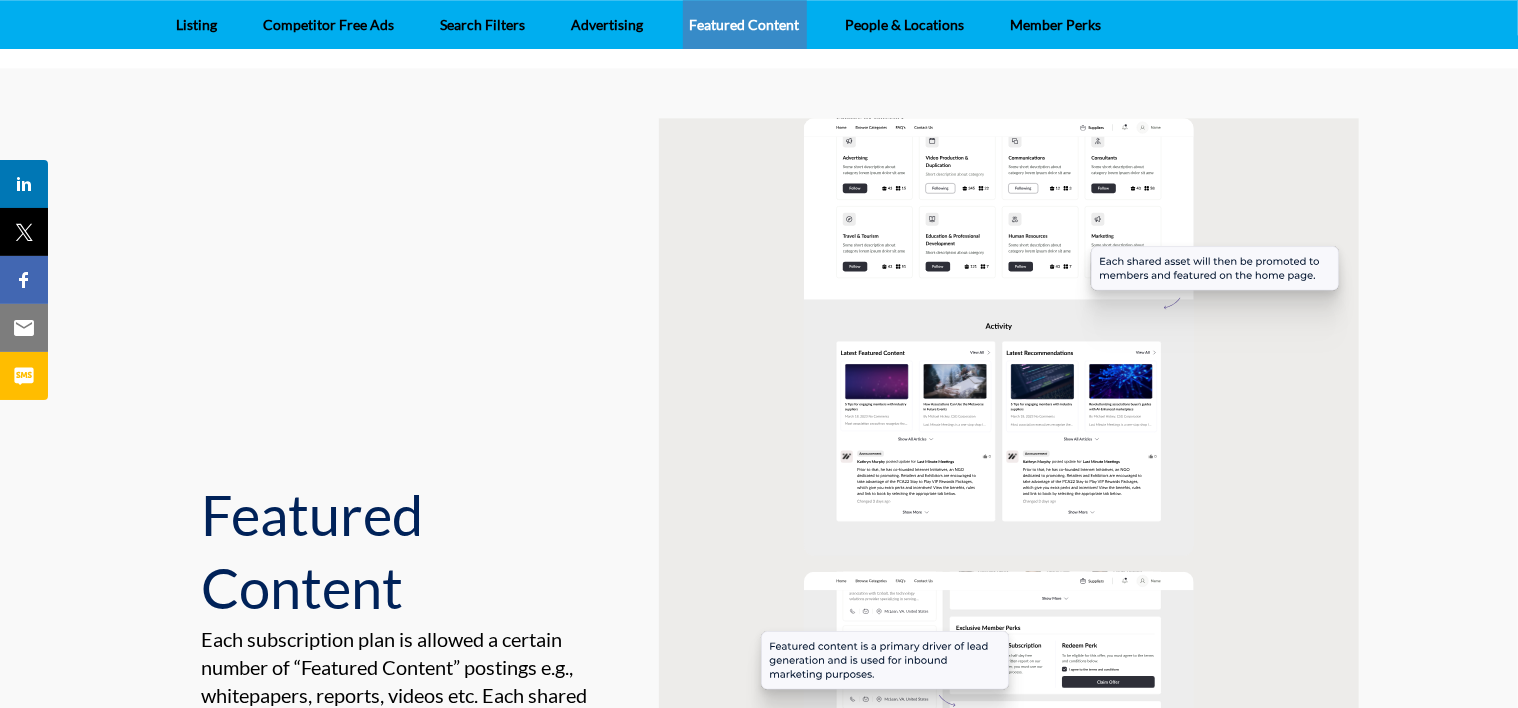 scroll, scrollTop: 2042, scrollLeft: 0, axis: vertical 